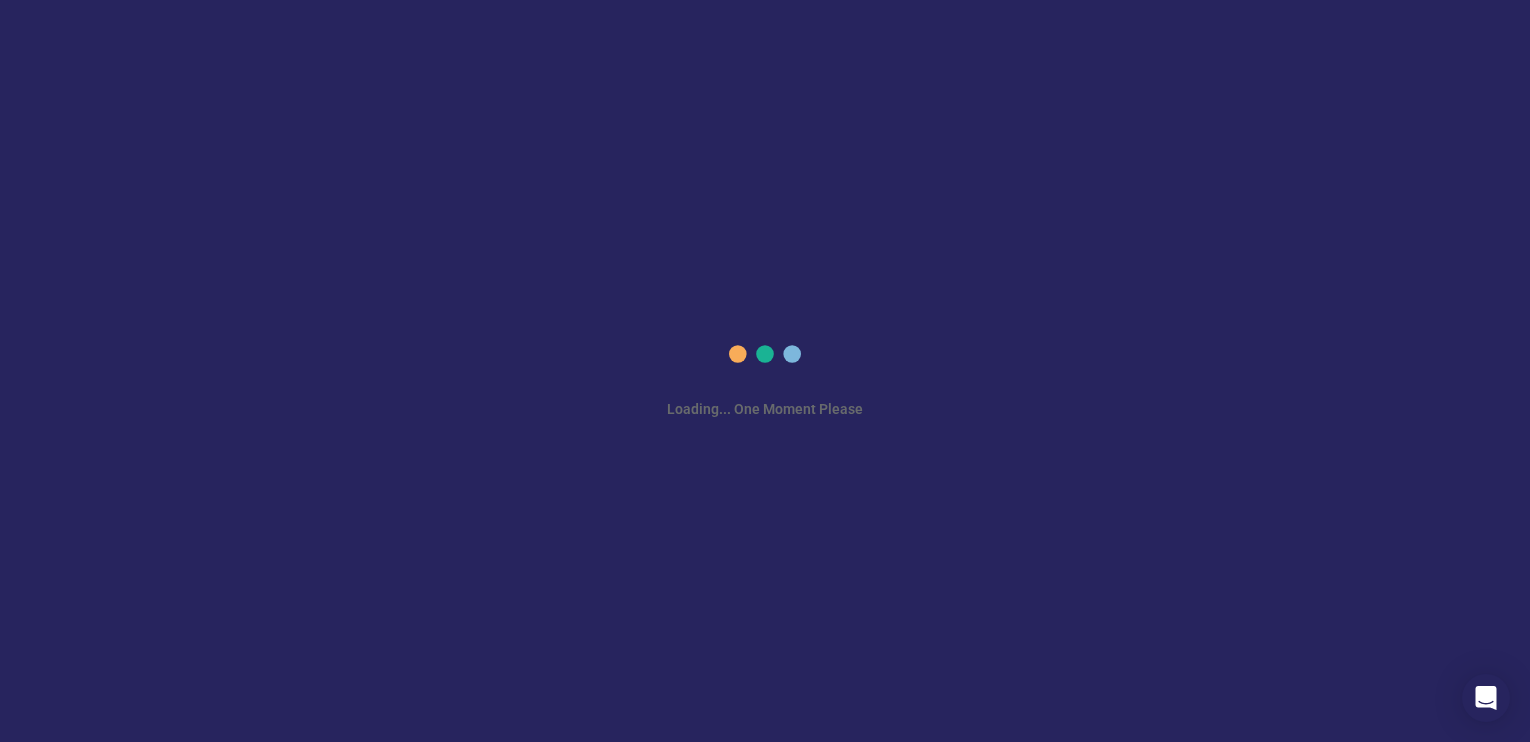 scroll, scrollTop: 0, scrollLeft: 0, axis: both 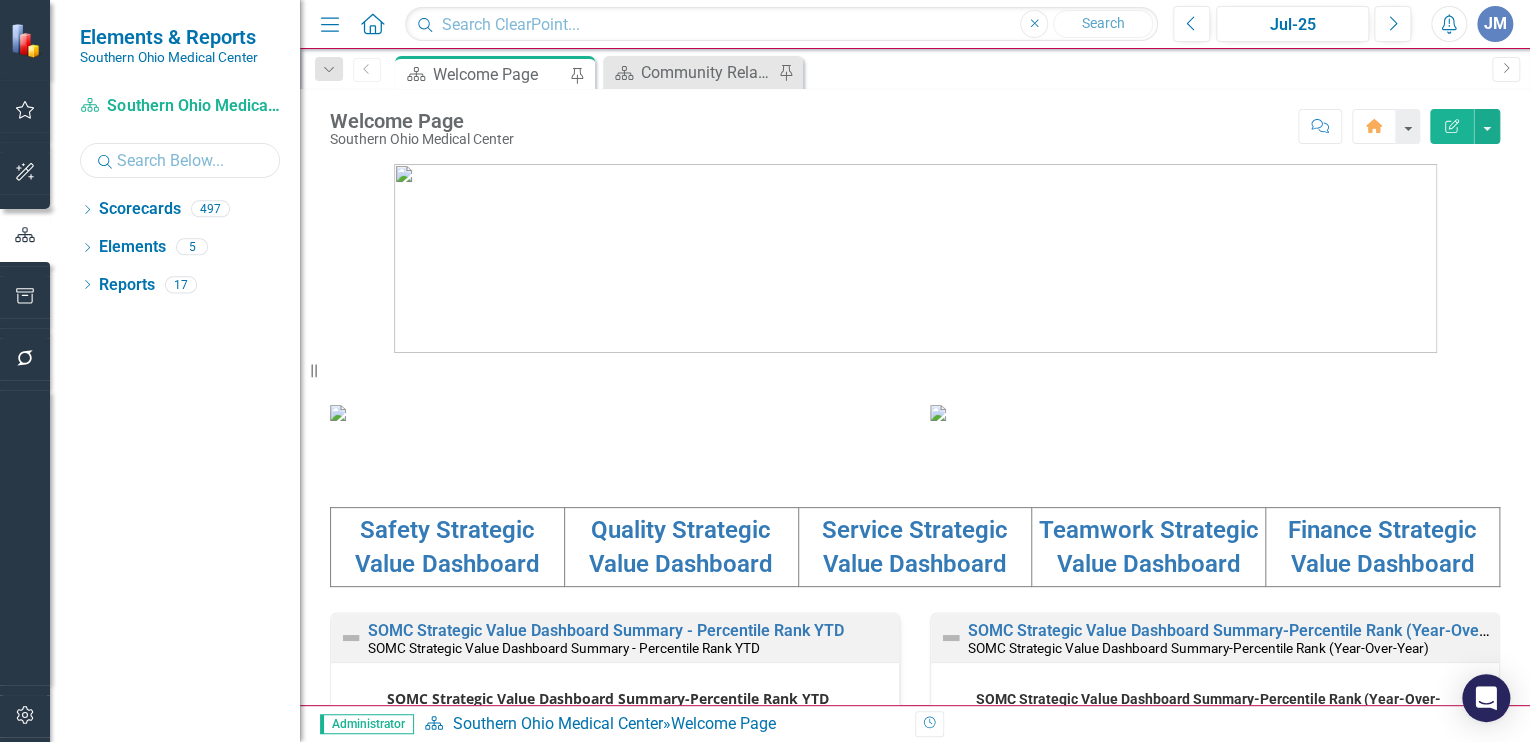 click at bounding box center (180, 160) 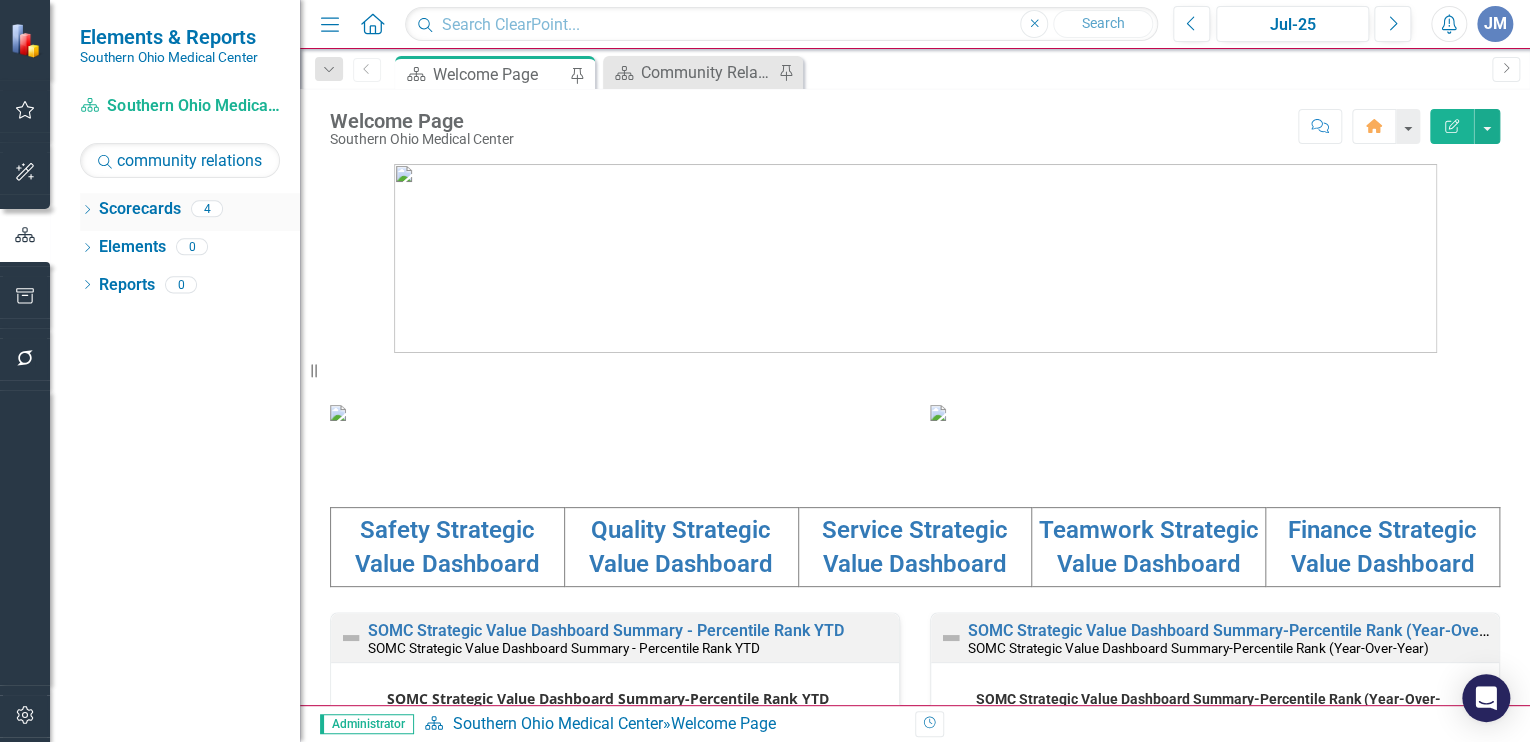 click 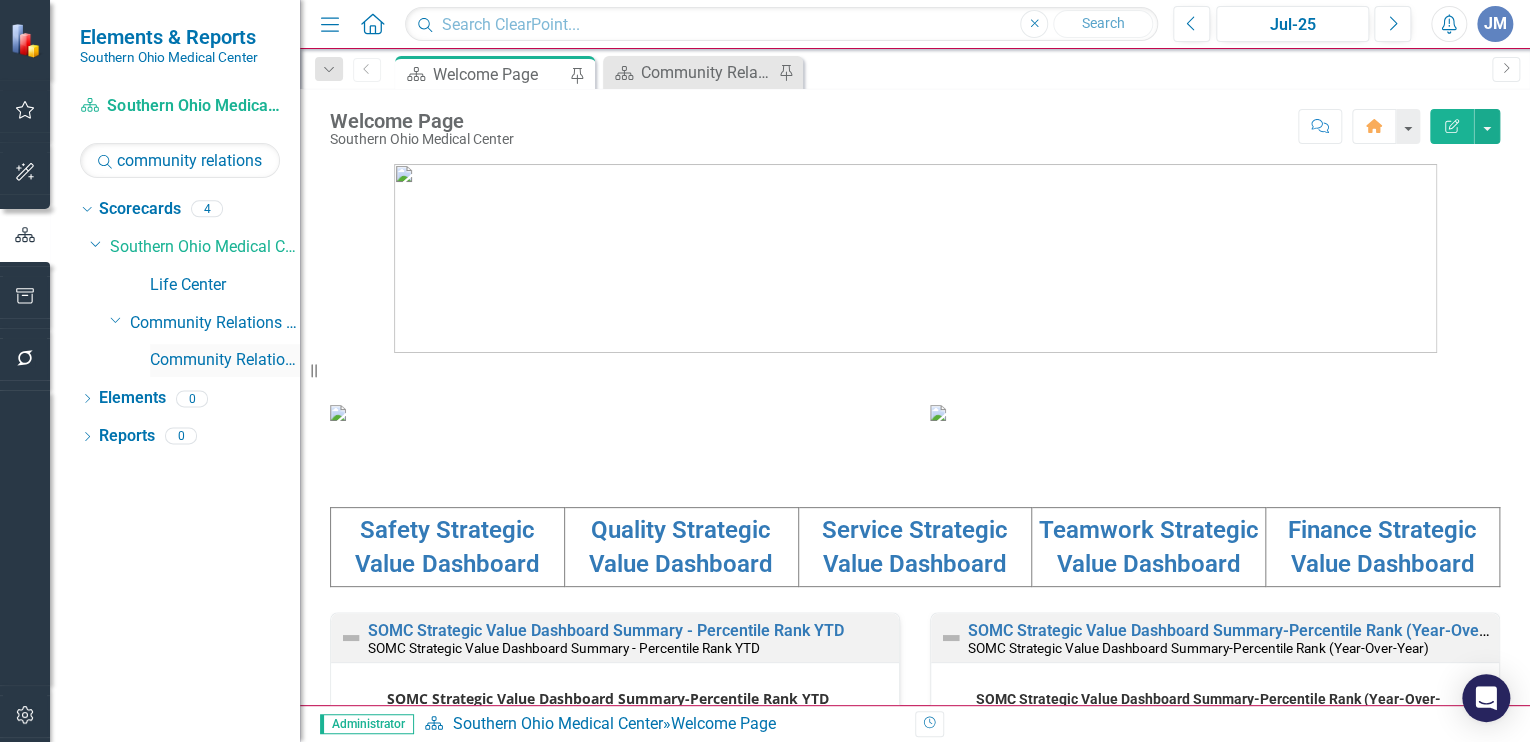 click on "Community Relations" at bounding box center (225, 360) 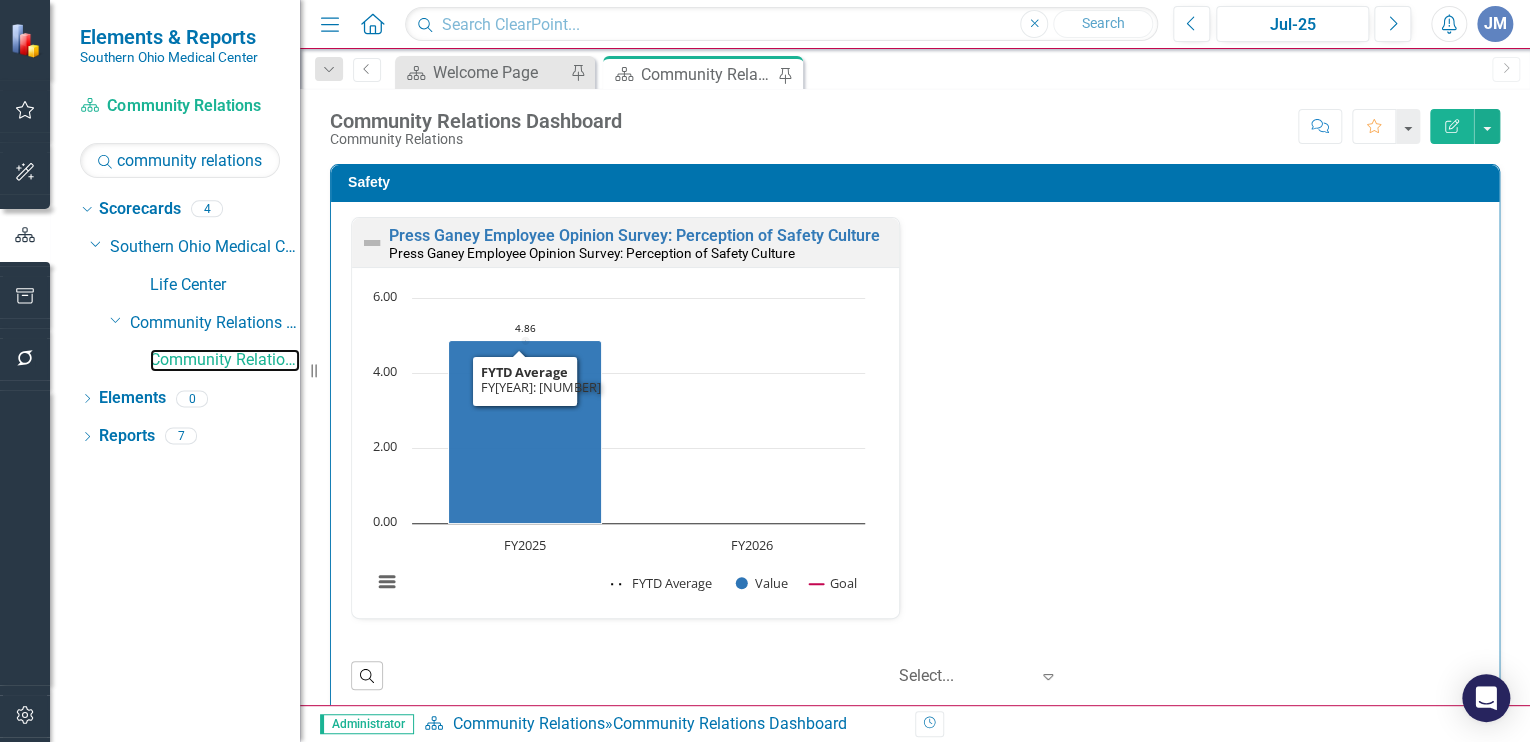scroll, scrollTop: 0, scrollLeft: 0, axis: both 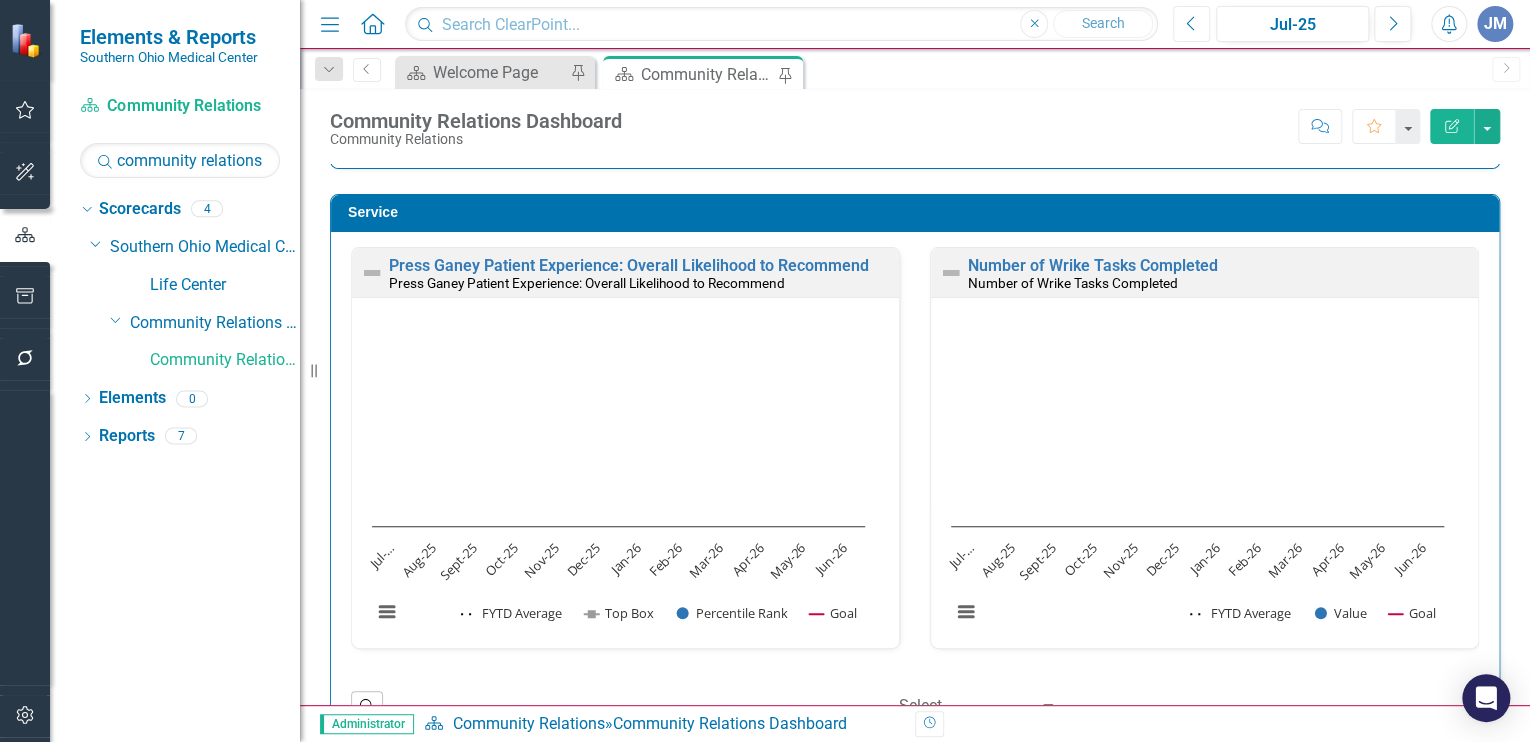 click on "Previous" 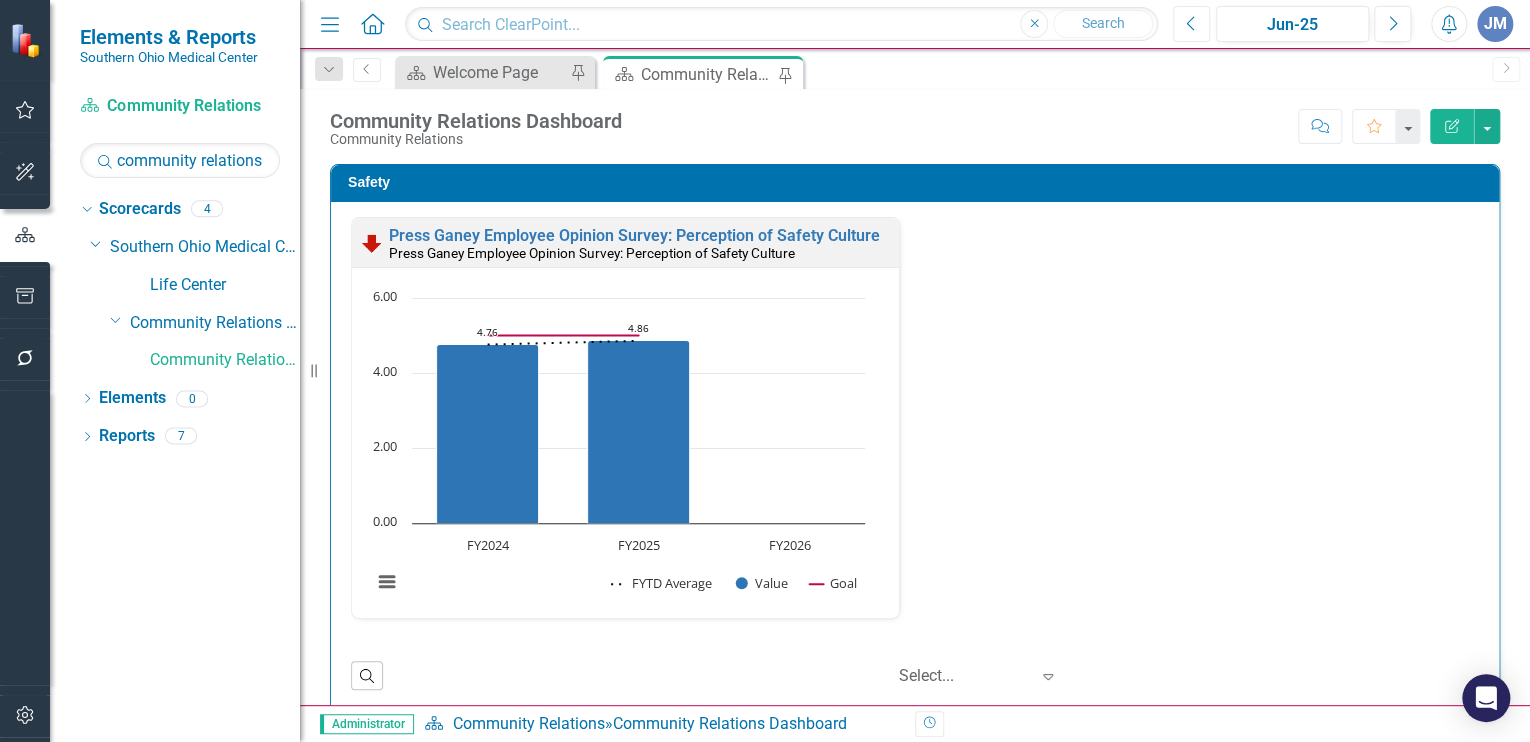 scroll, scrollTop: 0, scrollLeft: 0, axis: both 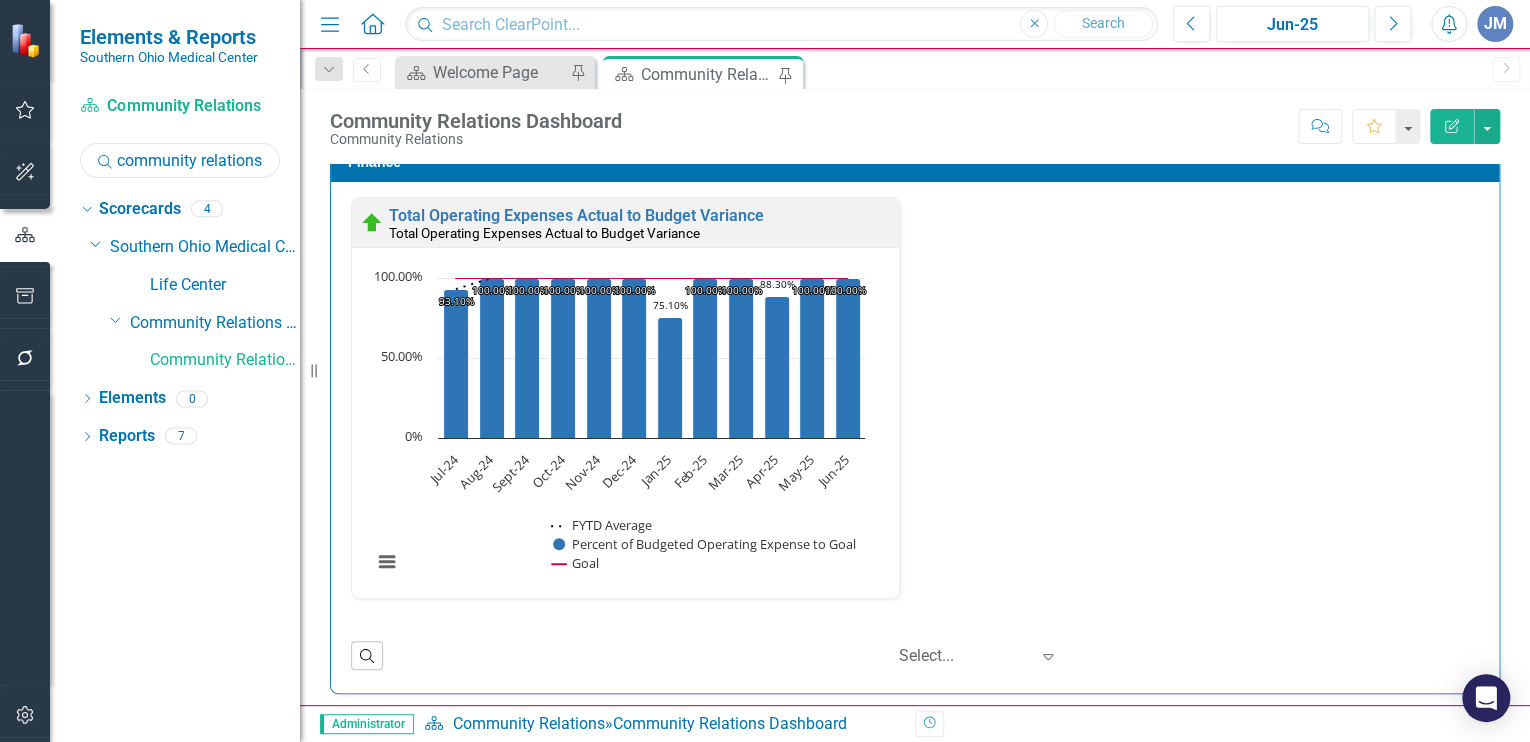 drag, startPoint x: 267, startPoint y: 156, endPoint x: 87, endPoint y: 162, distance: 180.09998 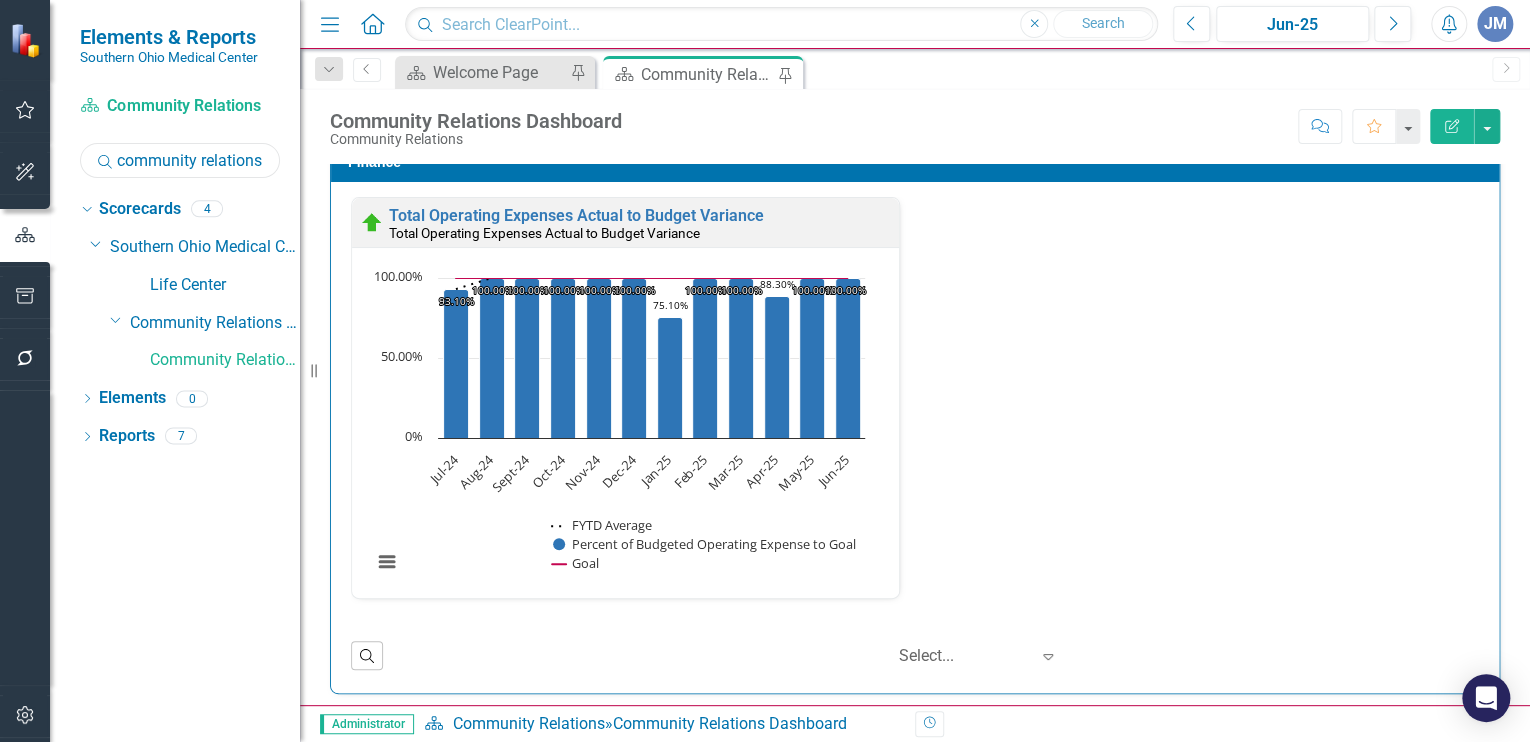 click on "community relations" at bounding box center [180, 160] 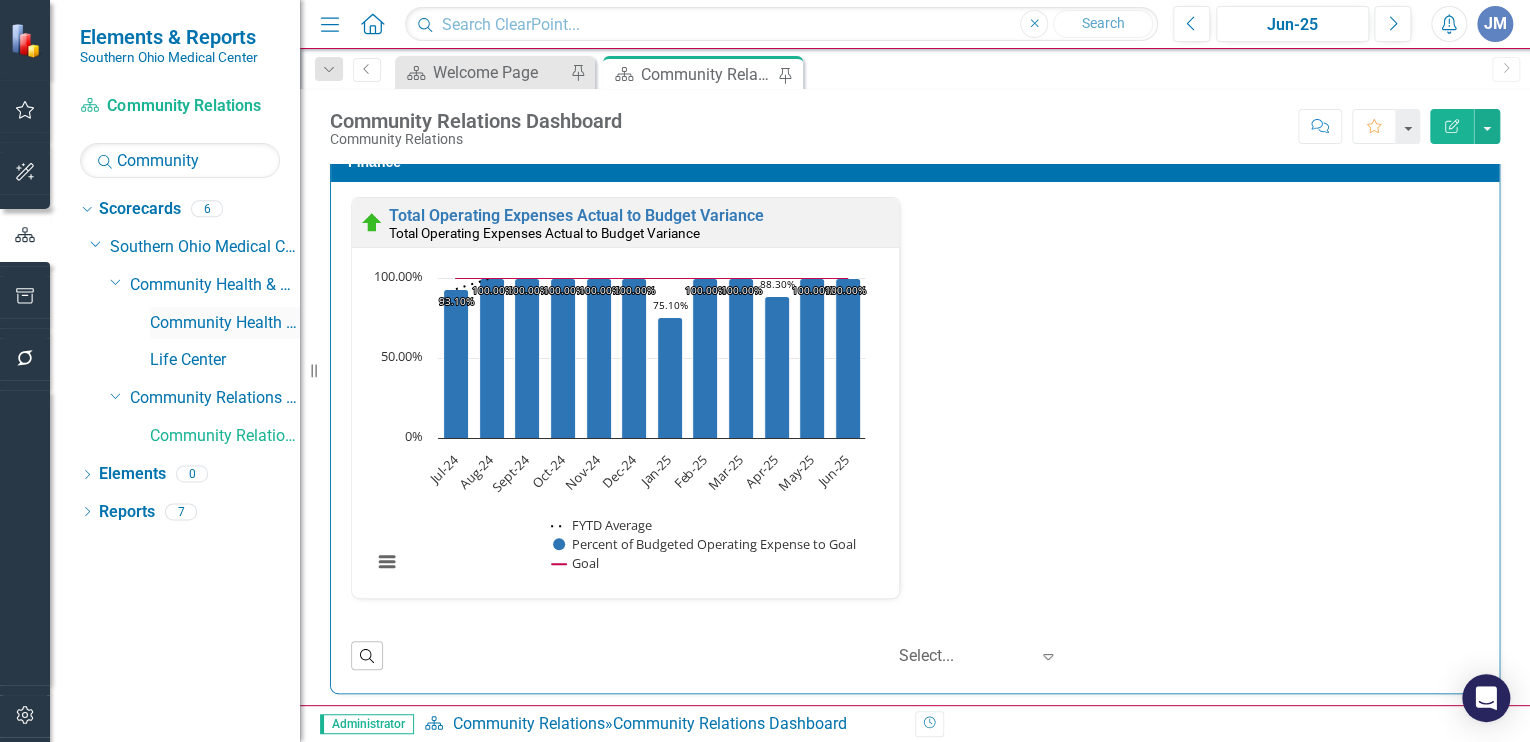 click on "Community Health & Wellness" at bounding box center [225, 323] 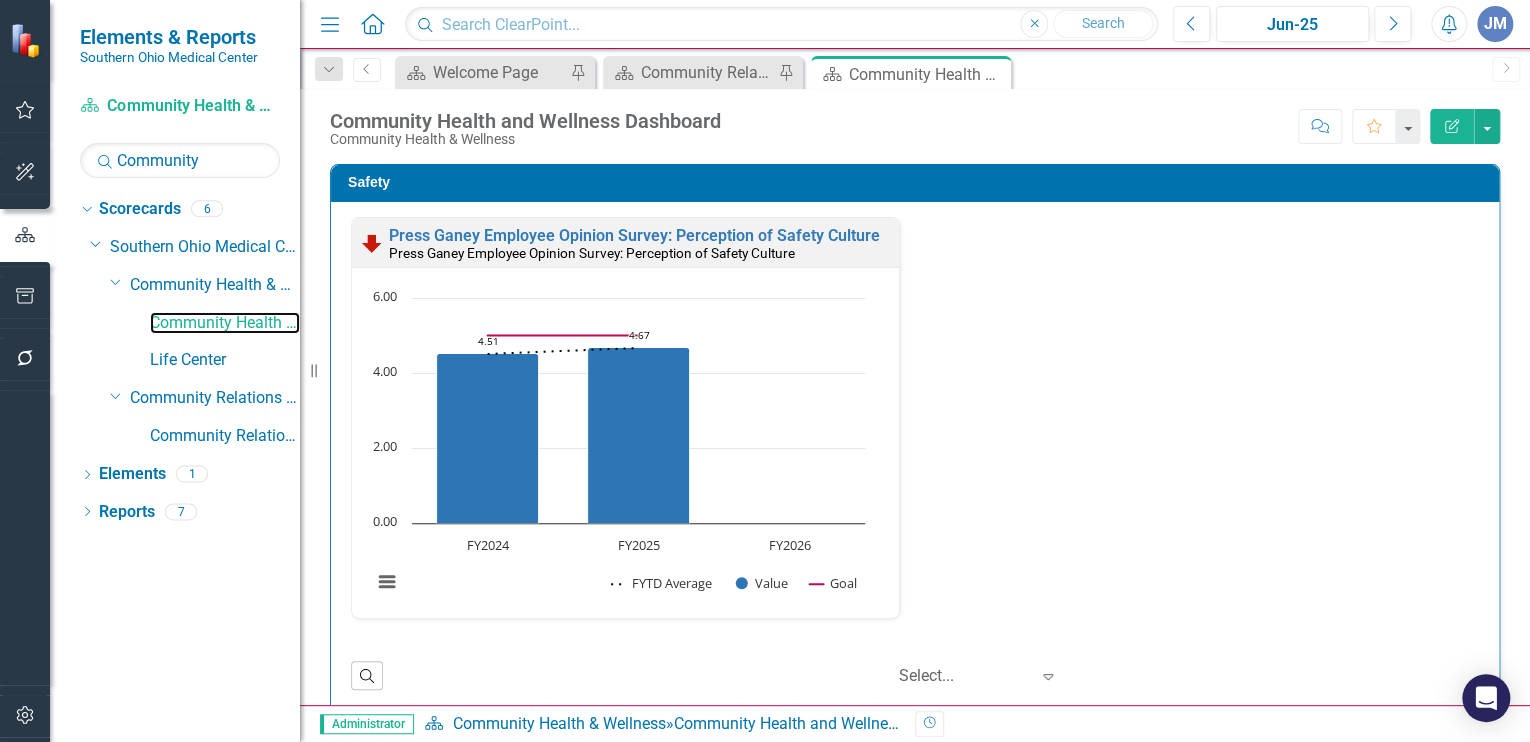 scroll, scrollTop: 0, scrollLeft: 0, axis: both 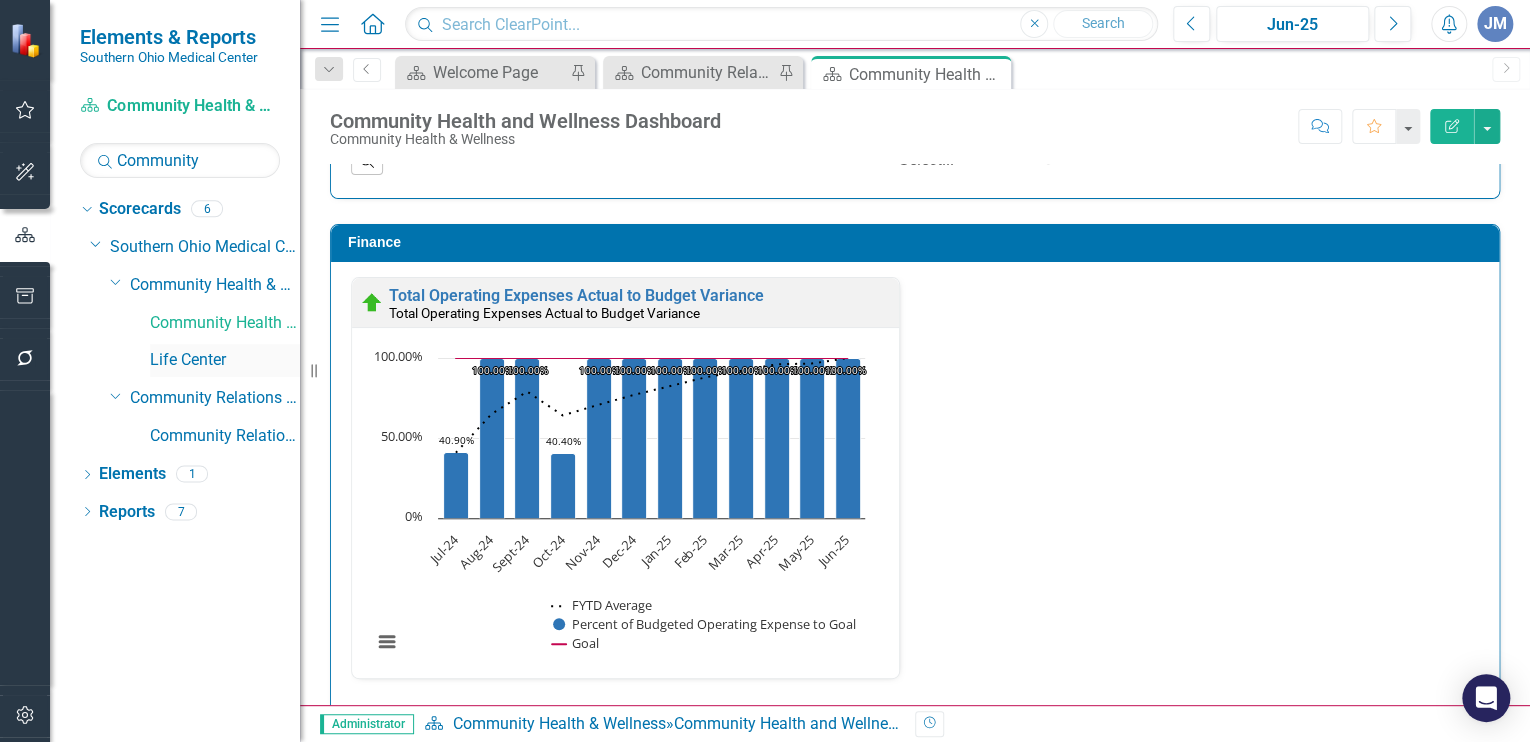 click on "Life Center" at bounding box center [225, 360] 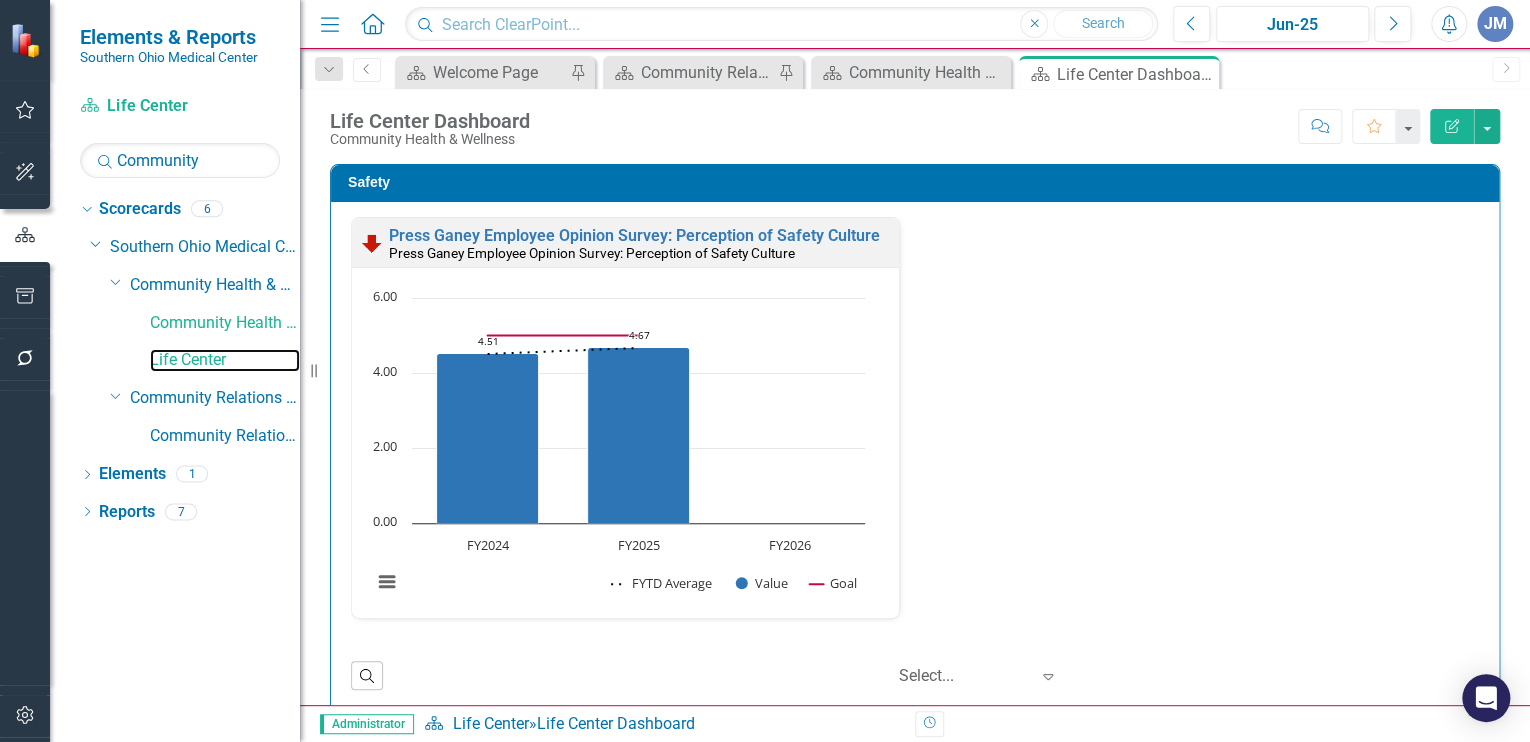 scroll, scrollTop: 0, scrollLeft: 0, axis: both 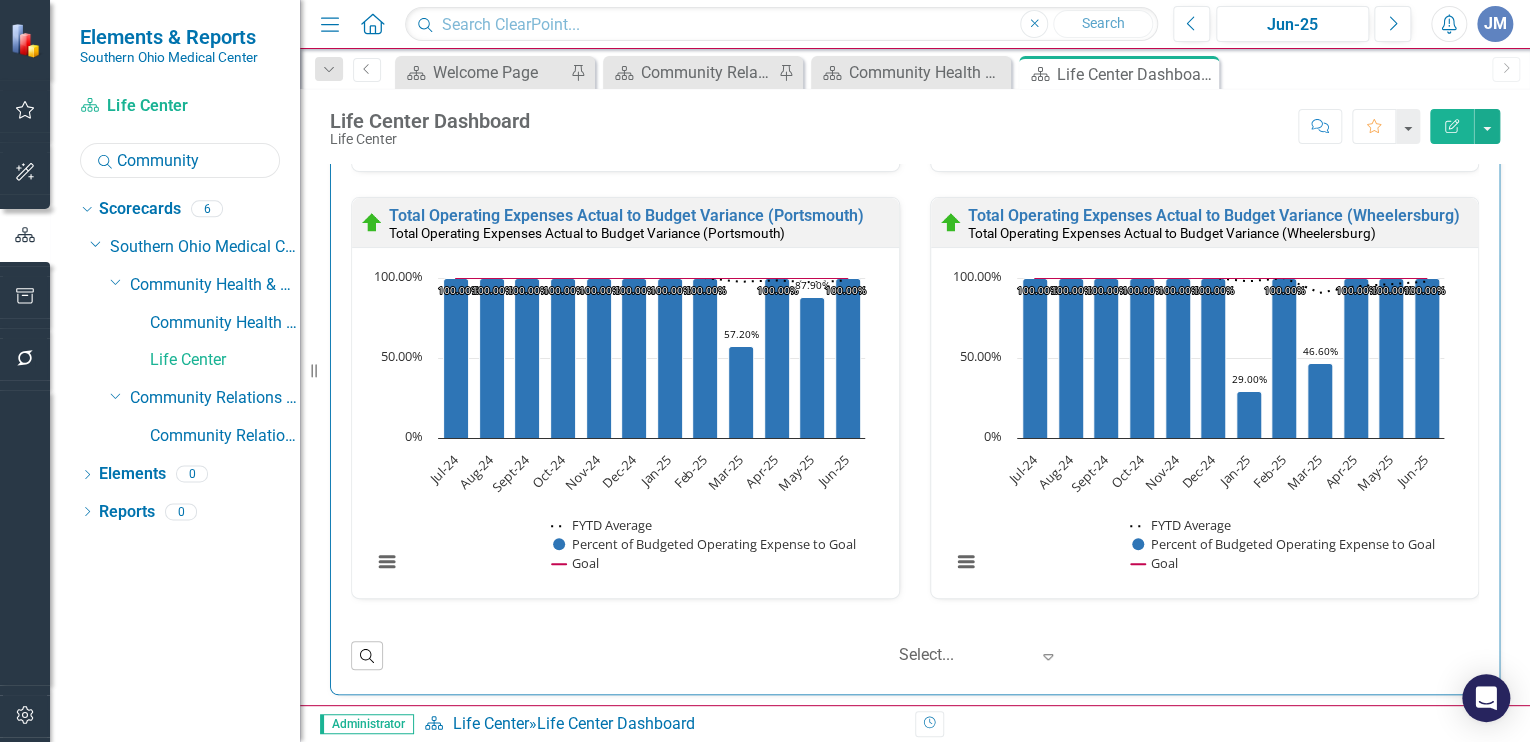 drag, startPoint x: 214, startPoint y: 159, endPoint x: 73, endPoint y: 178, distance: 142.27438 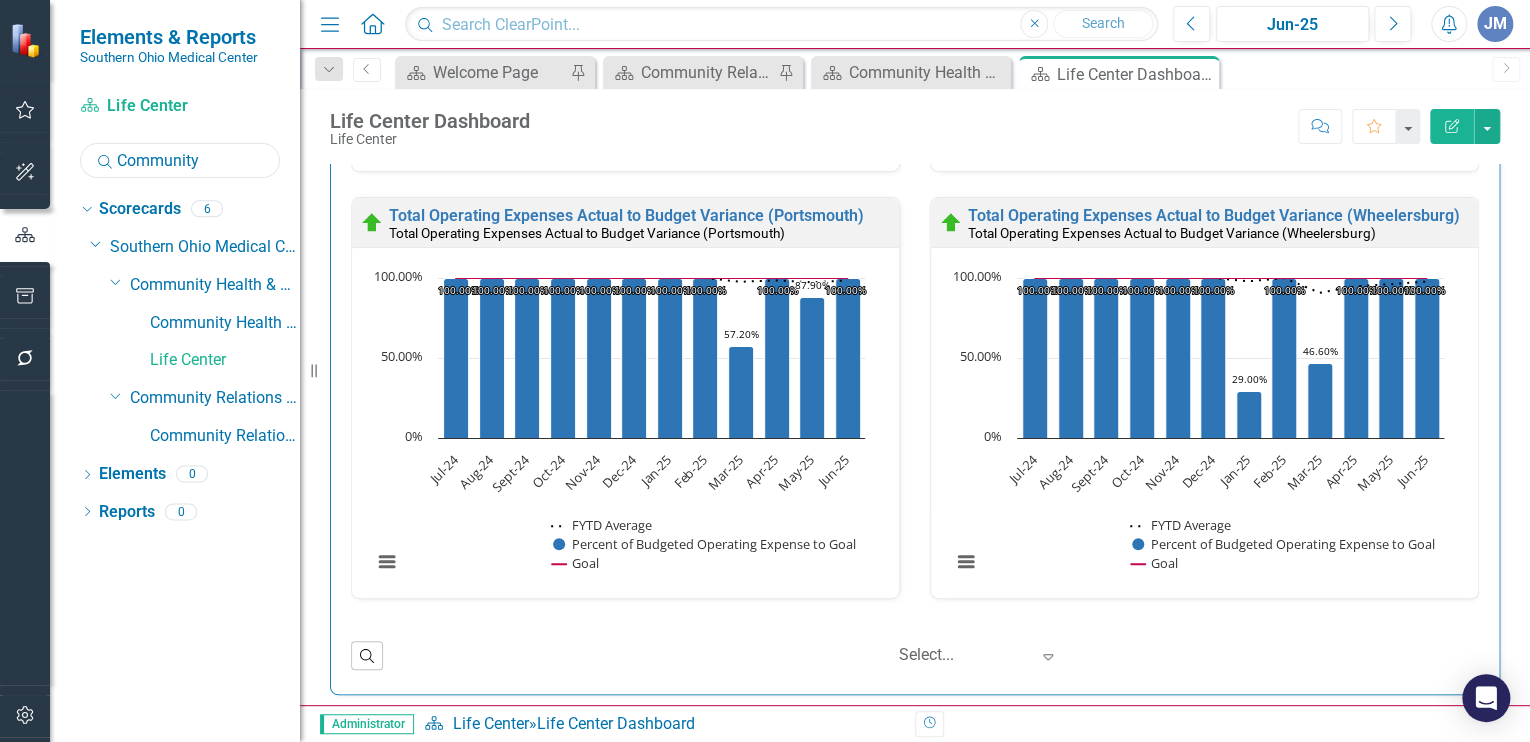 click on "Scorecard Life Center Search Community Sorry, no results found. Dropdown Scorecards 6 Dropdown Southern Ohio Medical Center Dropdown Community Health & Athletic Training Community Health & Wellness Life Center Dropdown Community Relations Services Community Relations Dropdown Elements 0 Dropdown Strategic Value Strategic Values 0 Dropdown Measure Measures 0 Dropdown A Better Way A Better Way 0 Dropdown Action Item Action Items 0 Dropdown Reports 0 Dropdown Scorecard Scorecards 0 Dropdown Strategic Value Strategic Values 0 Dropdown Measure Measures 0 Dropdown A Better Way A Better Way 0 Dropdown Action Item Action Items 0" at bounding box center [175, 416] 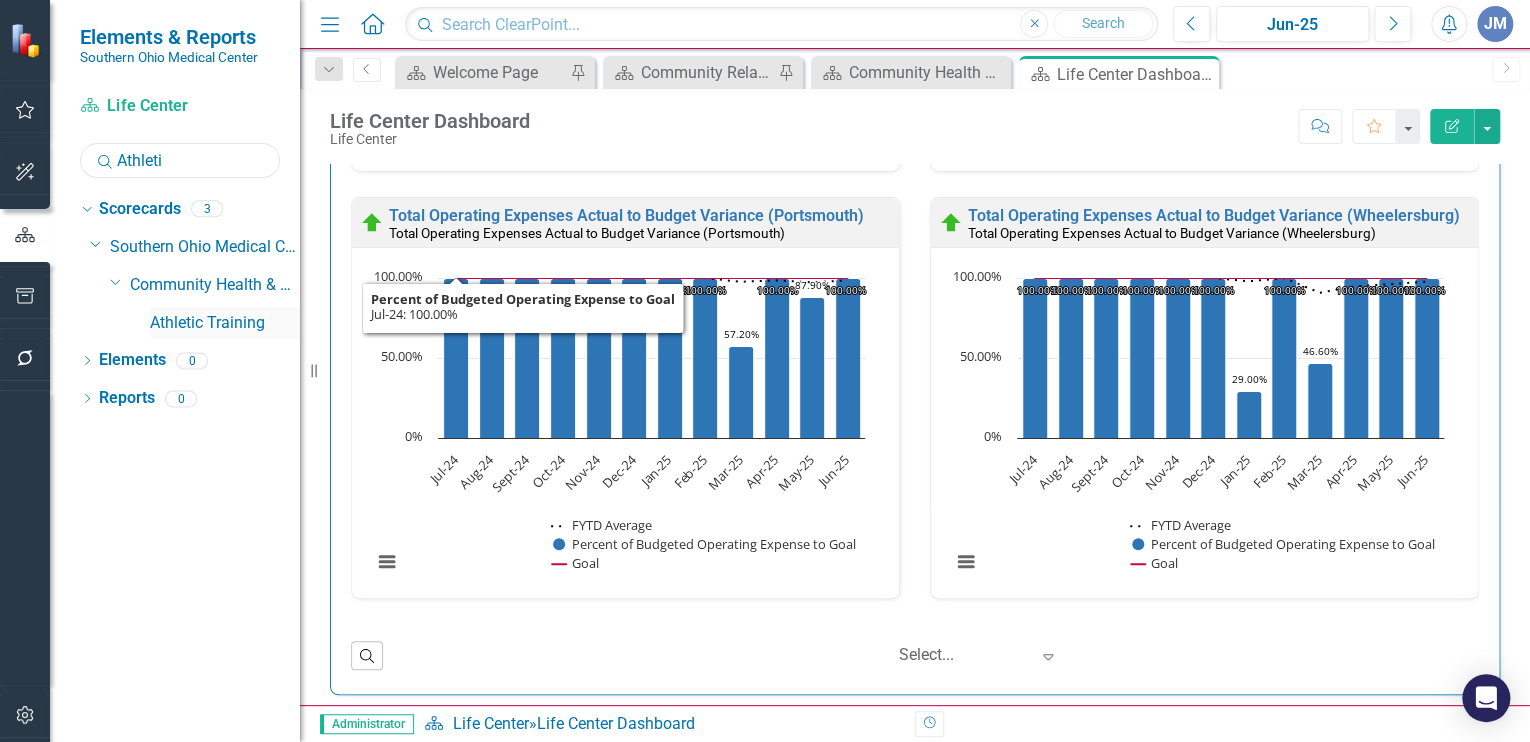 type on "Athleti" 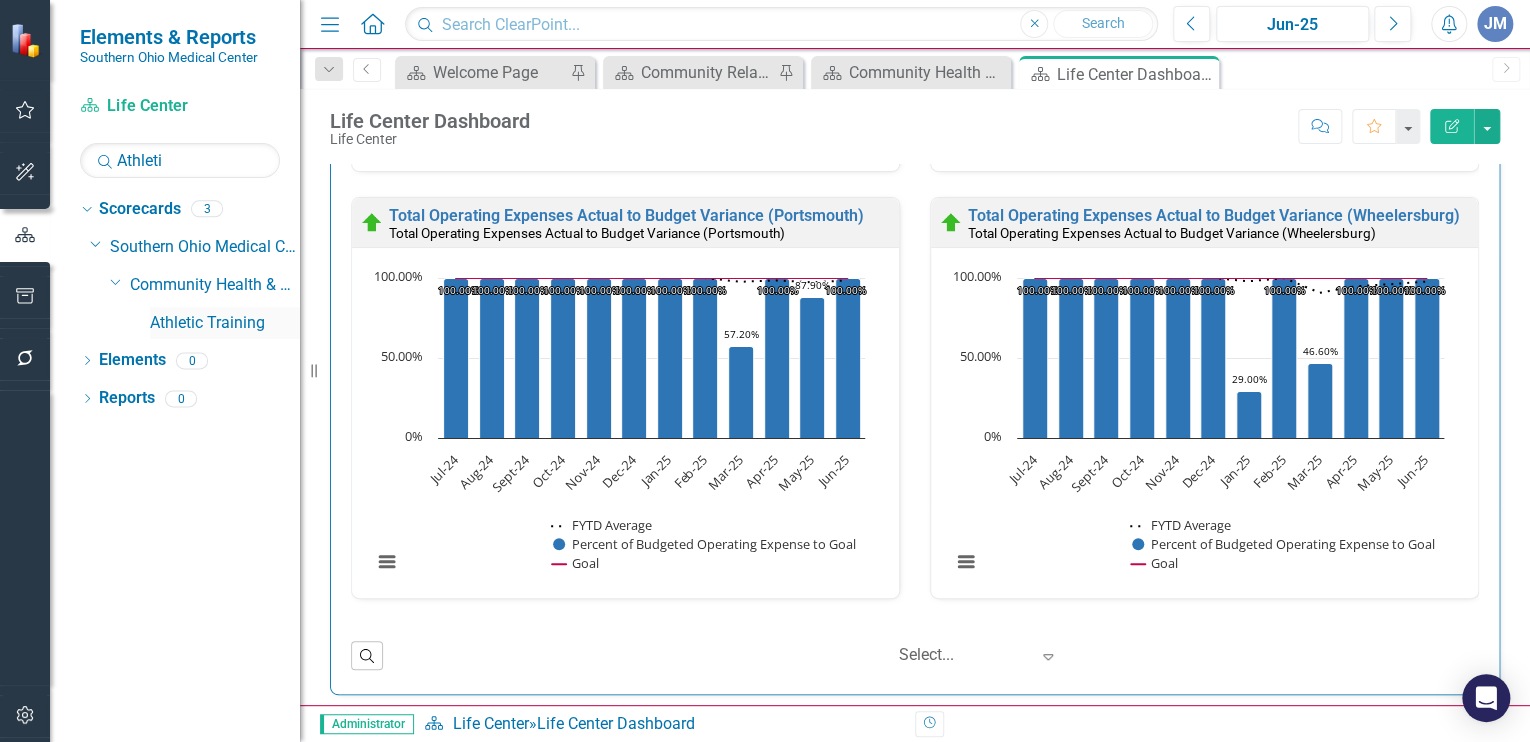click on "Athletic Training" at bounding box center [225, 323] 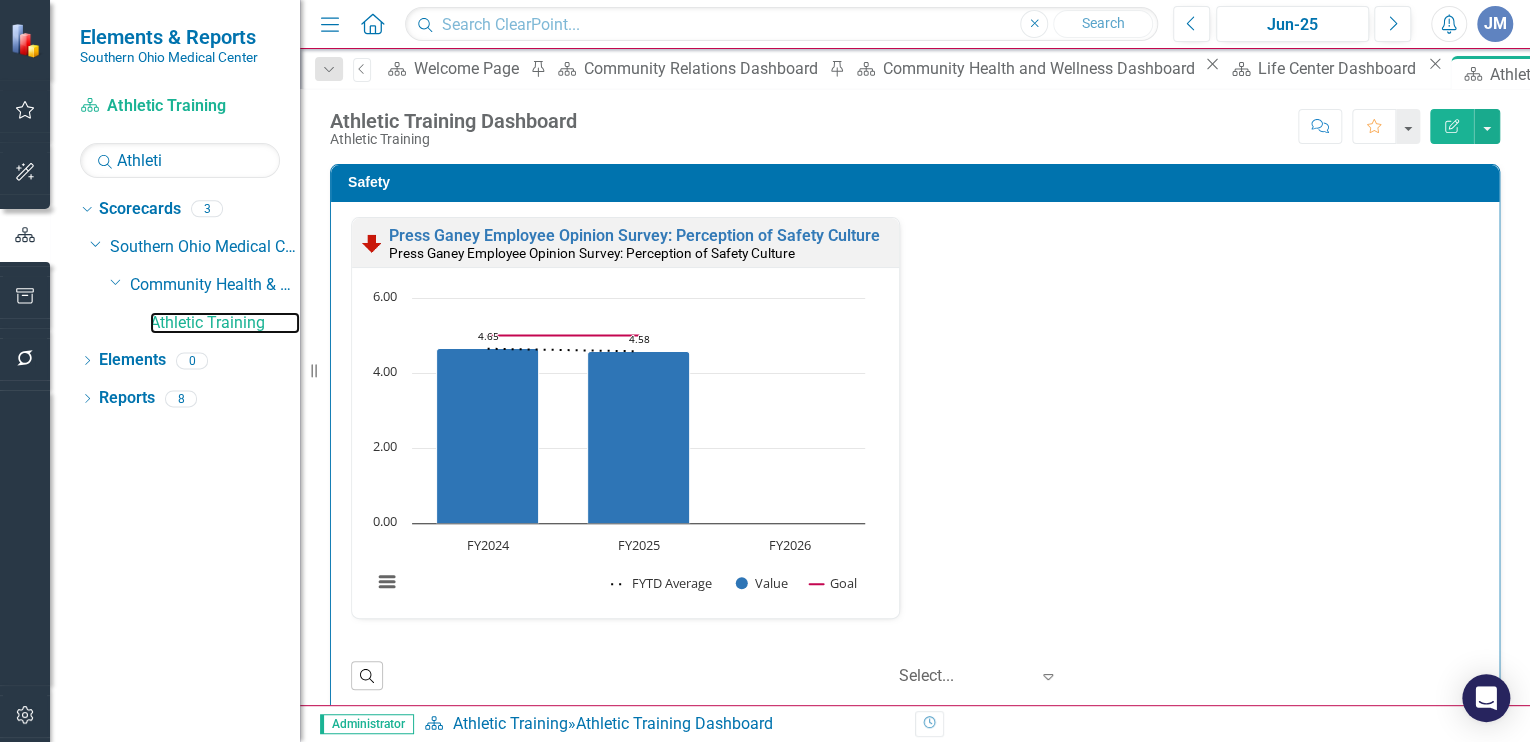 scroll, scrollTop: 0, scrollLeft: 0, axis: both 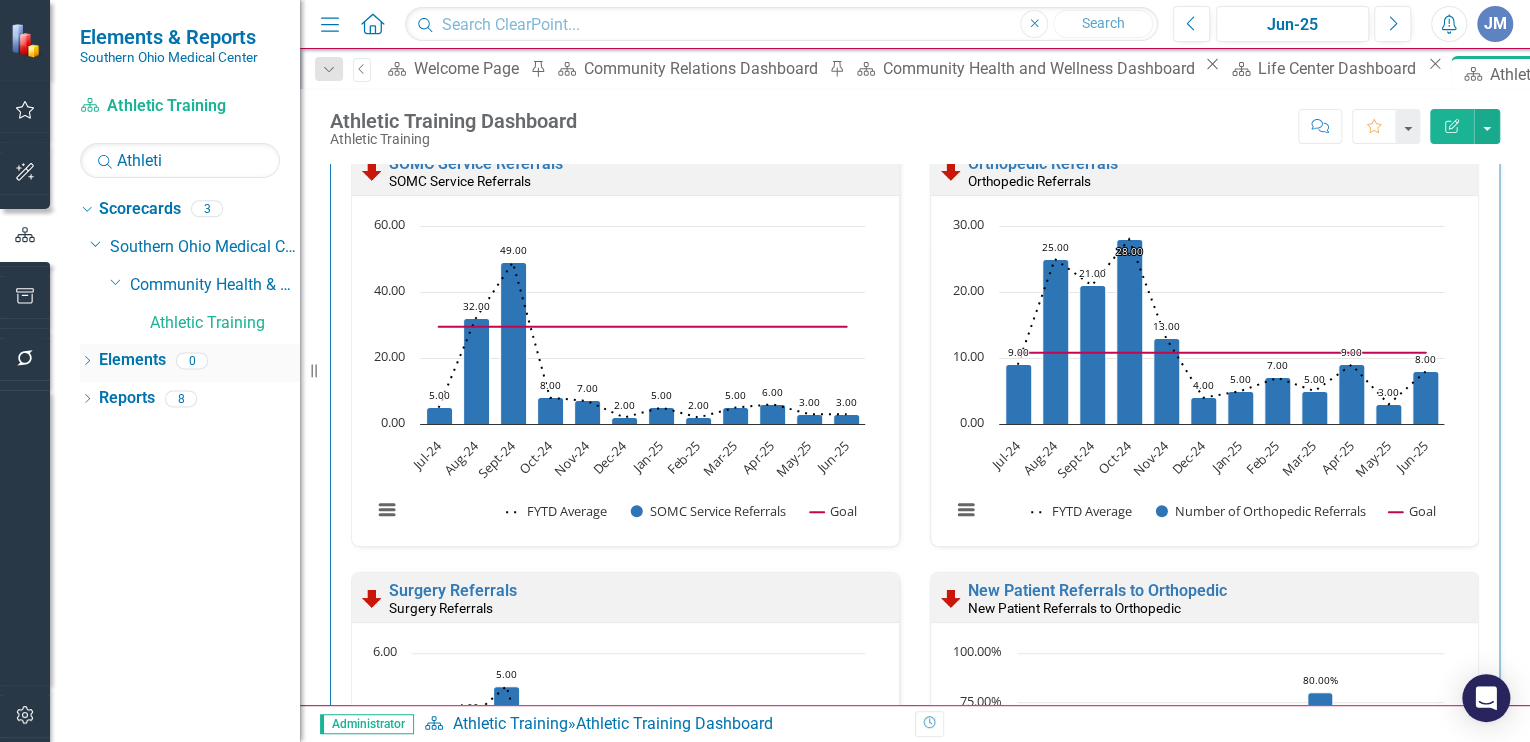 click on "Dropdown" 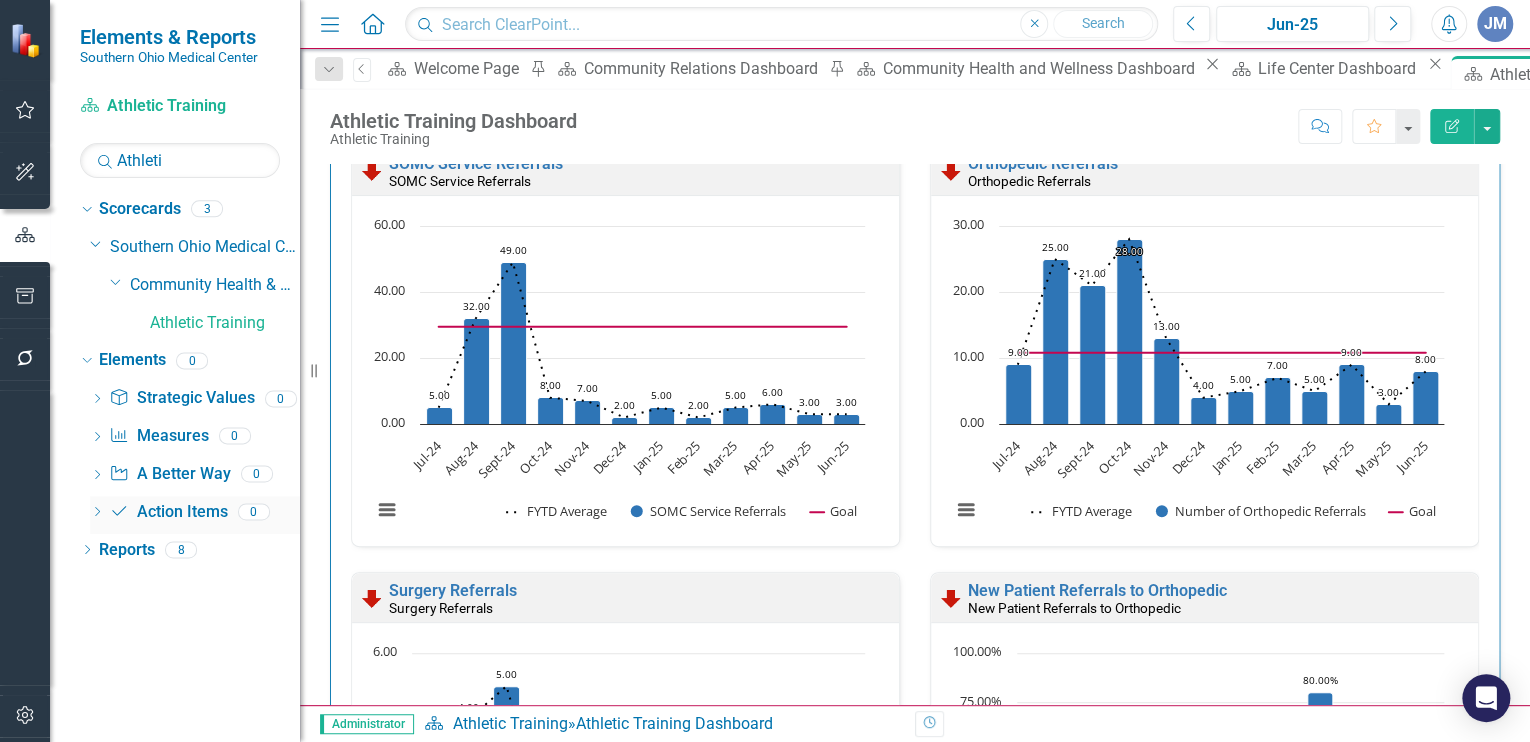 click on "Action Item Action Items" at bounding box center (168, 512) 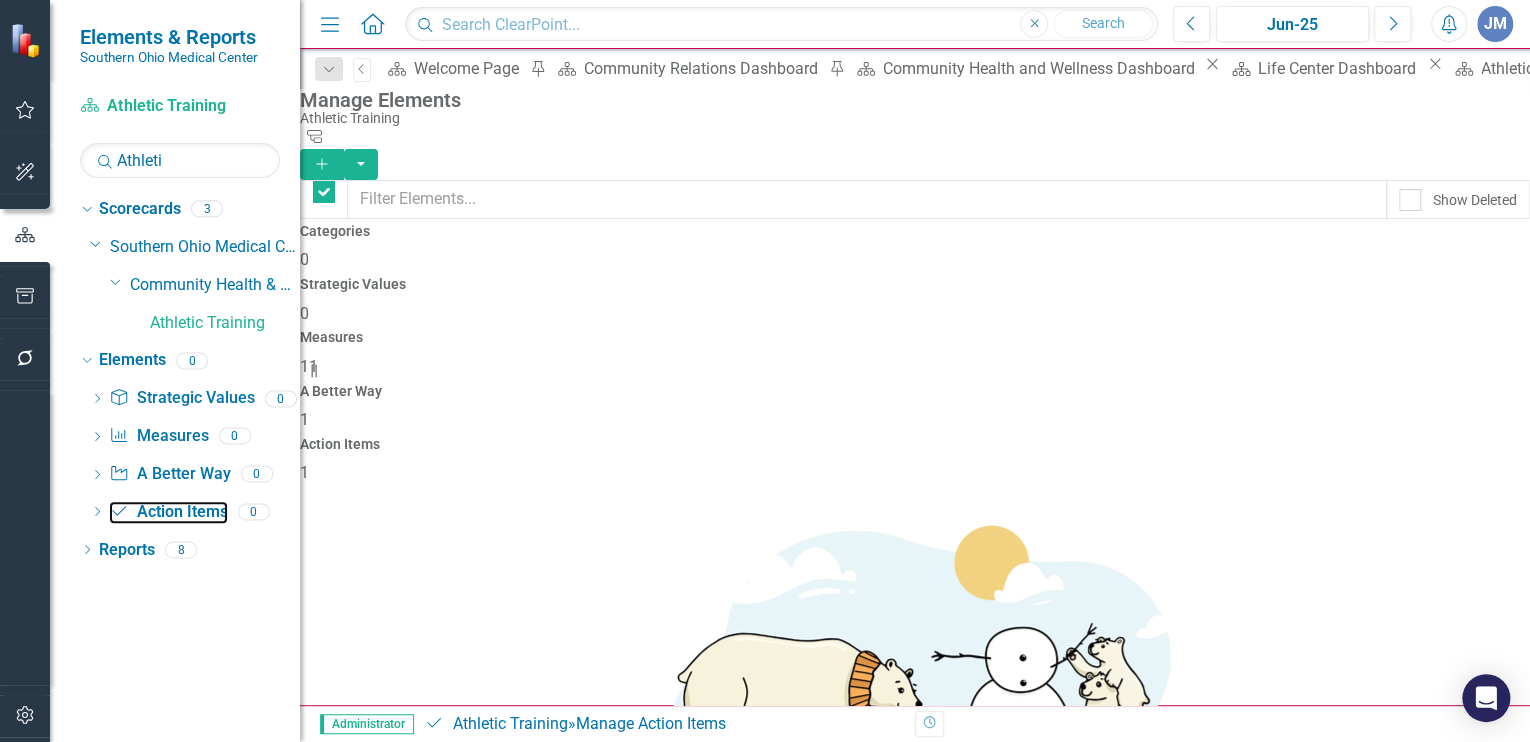 checkbox on "false" 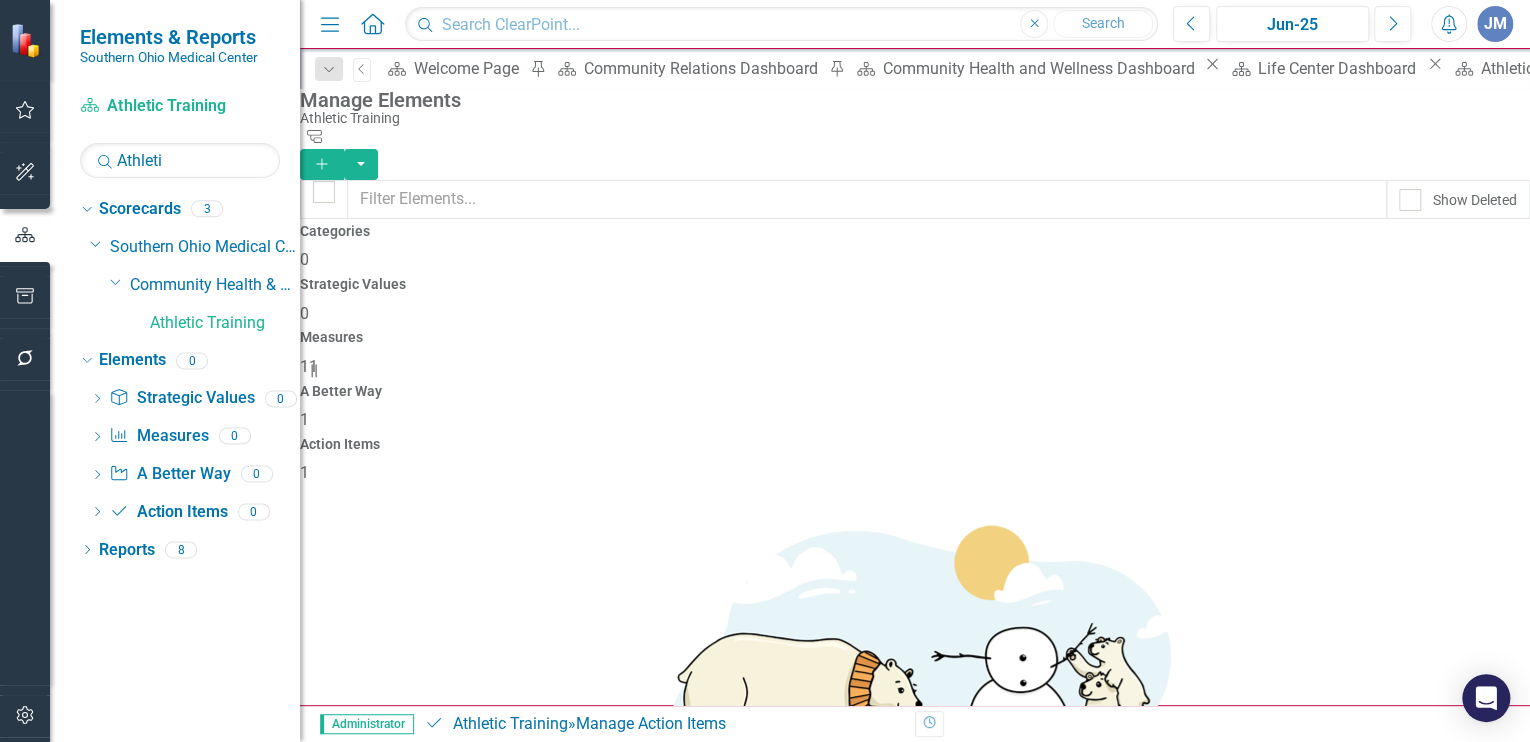 click on "Close" 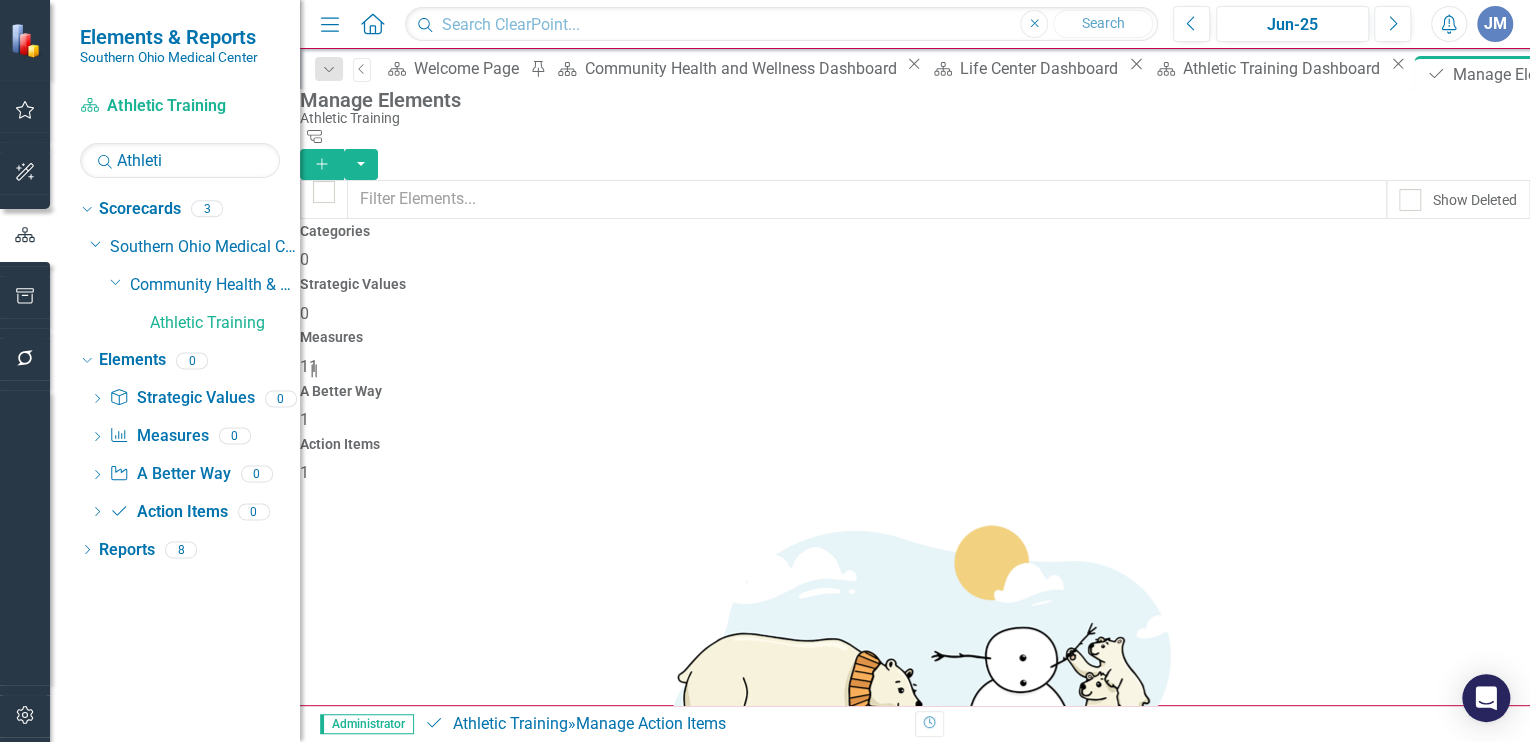 click 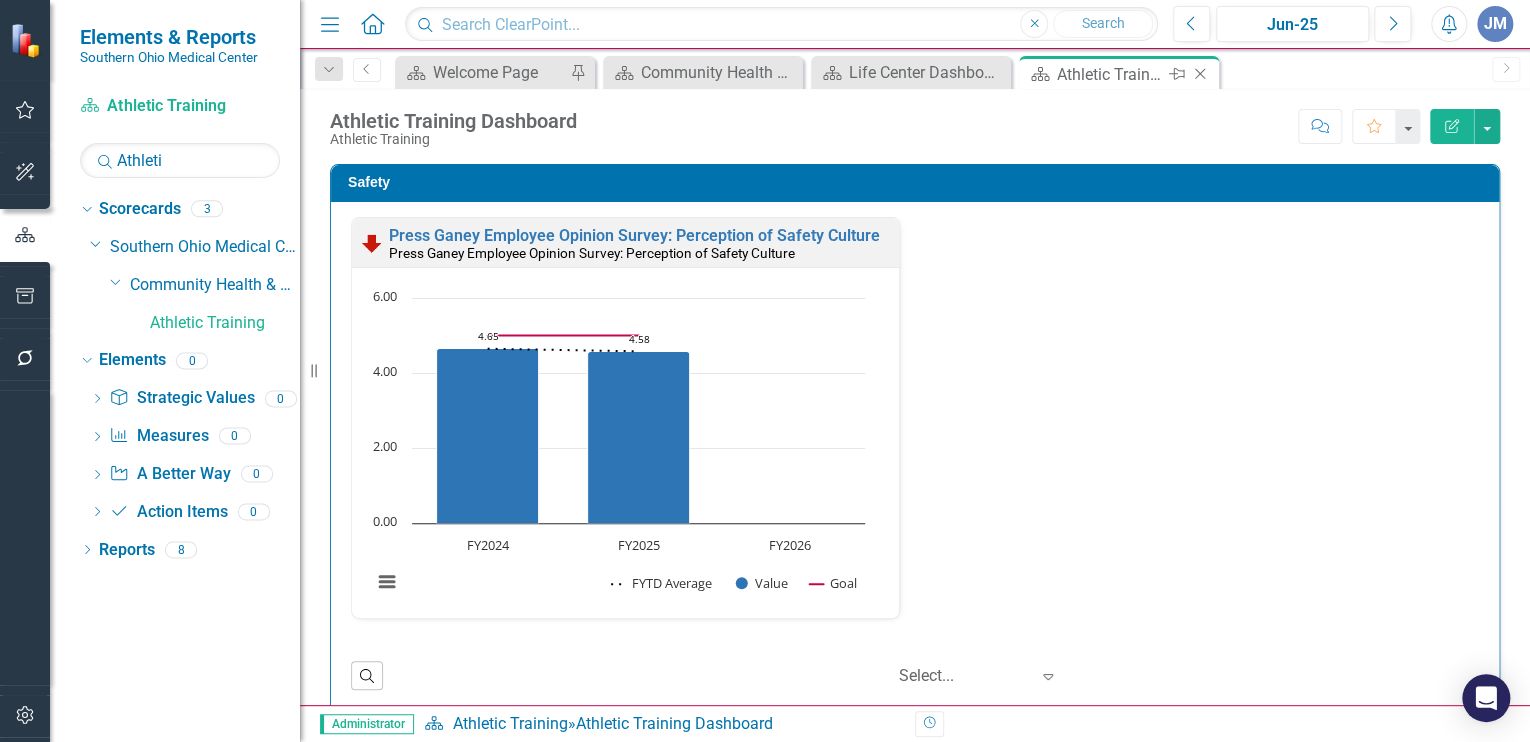 click on "Close" 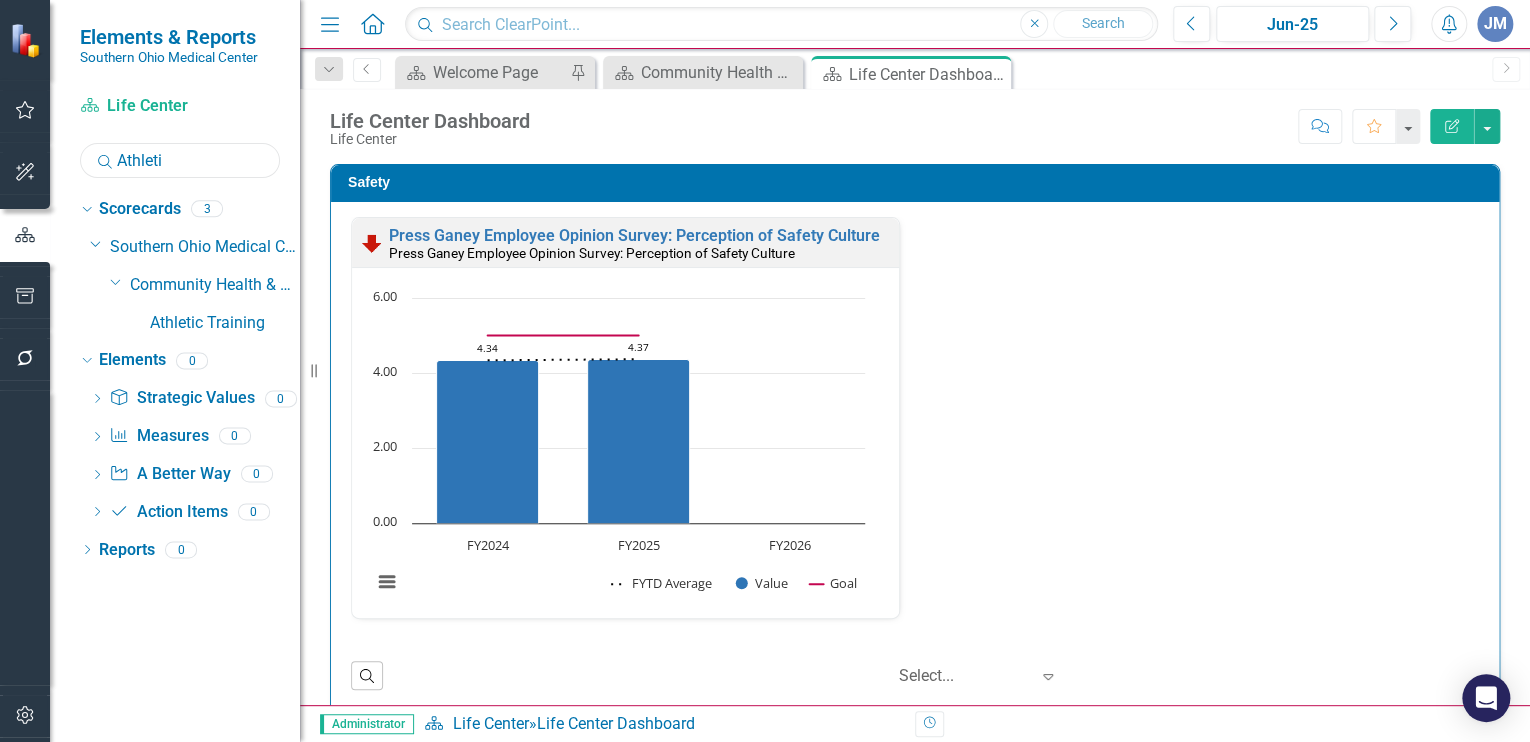 click on "Athleti" at bounding box center (180, 160) 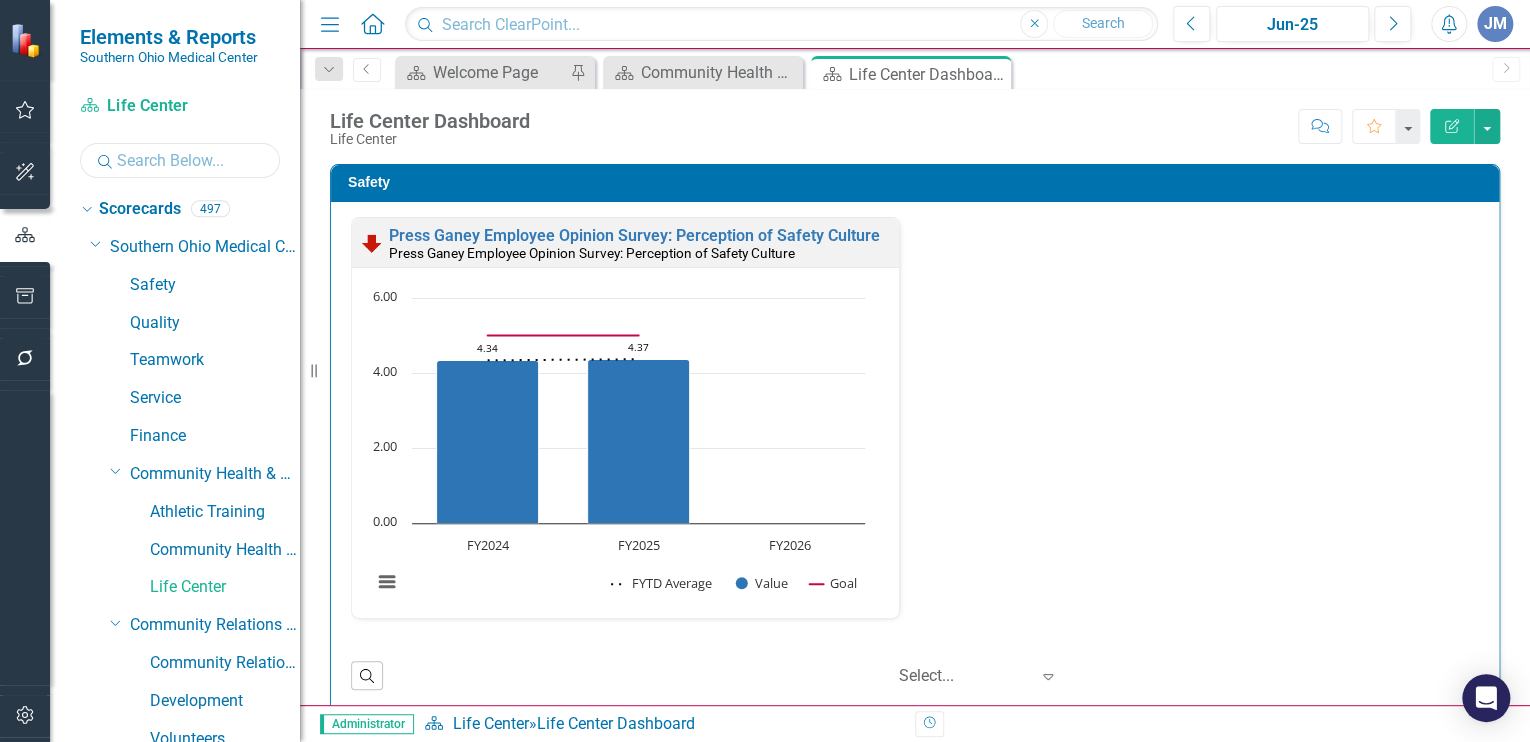 click at bounding box center (180, 160) 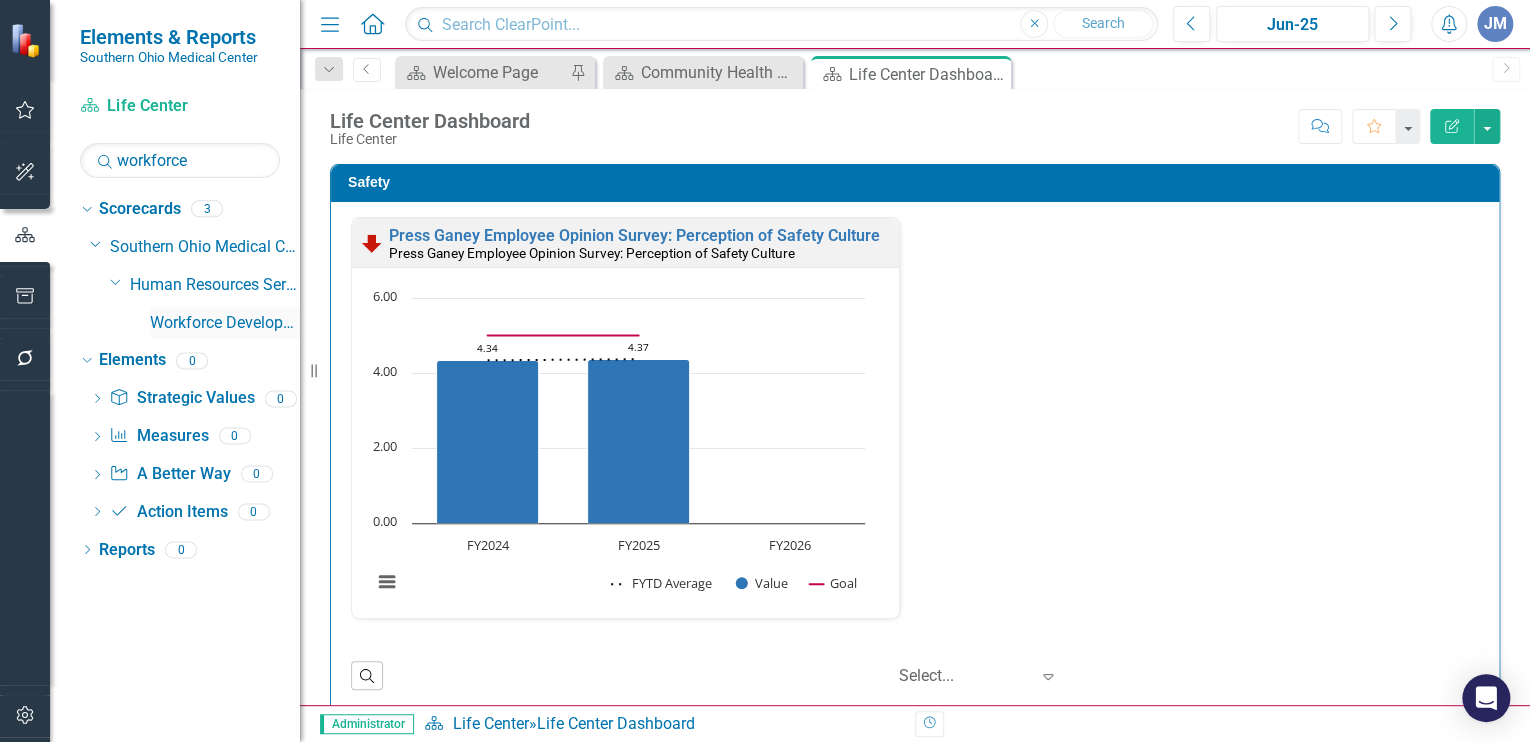 click on "Workforce Development" at bounding box center [225, 323] 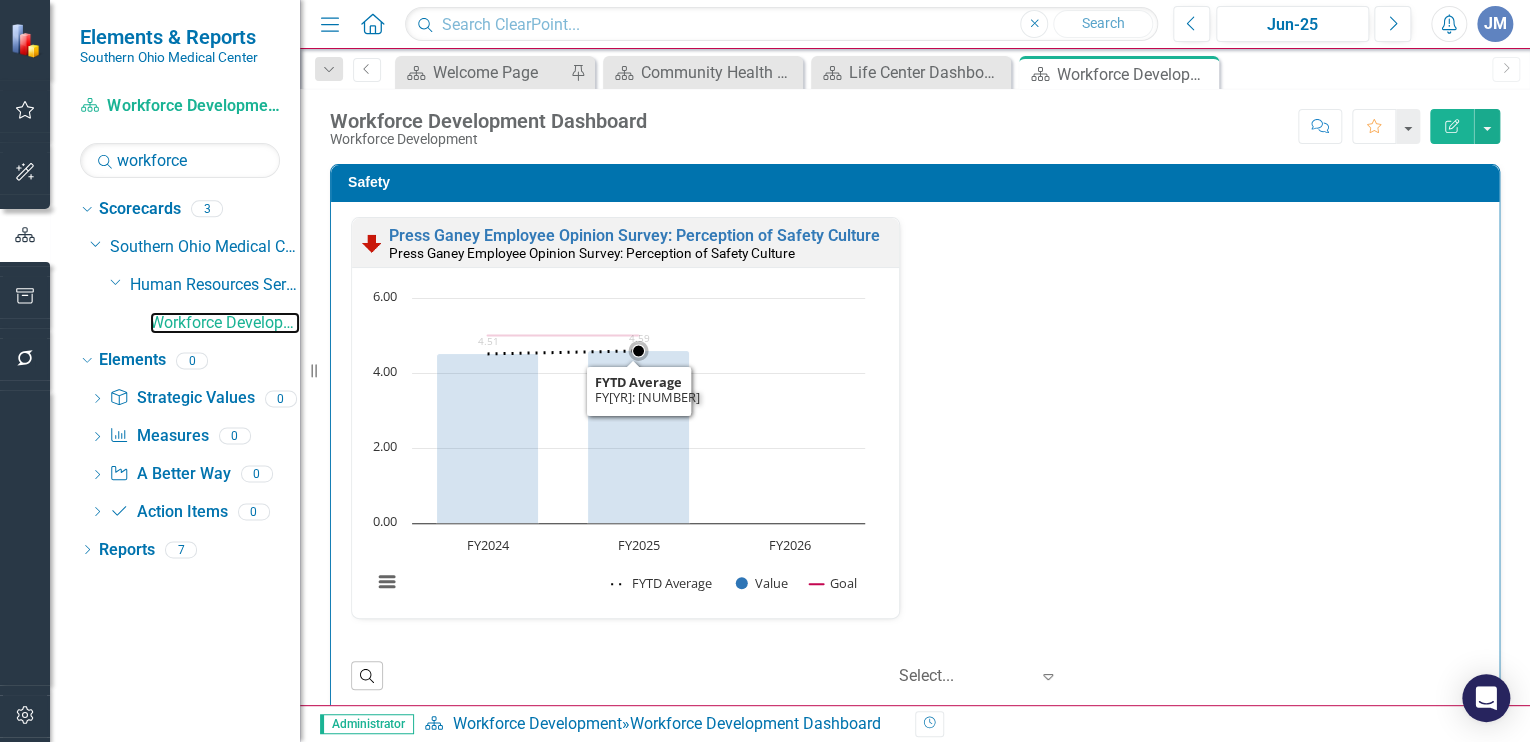 scroll, scrollTop: 0, scrollLeft: 0, axis: both 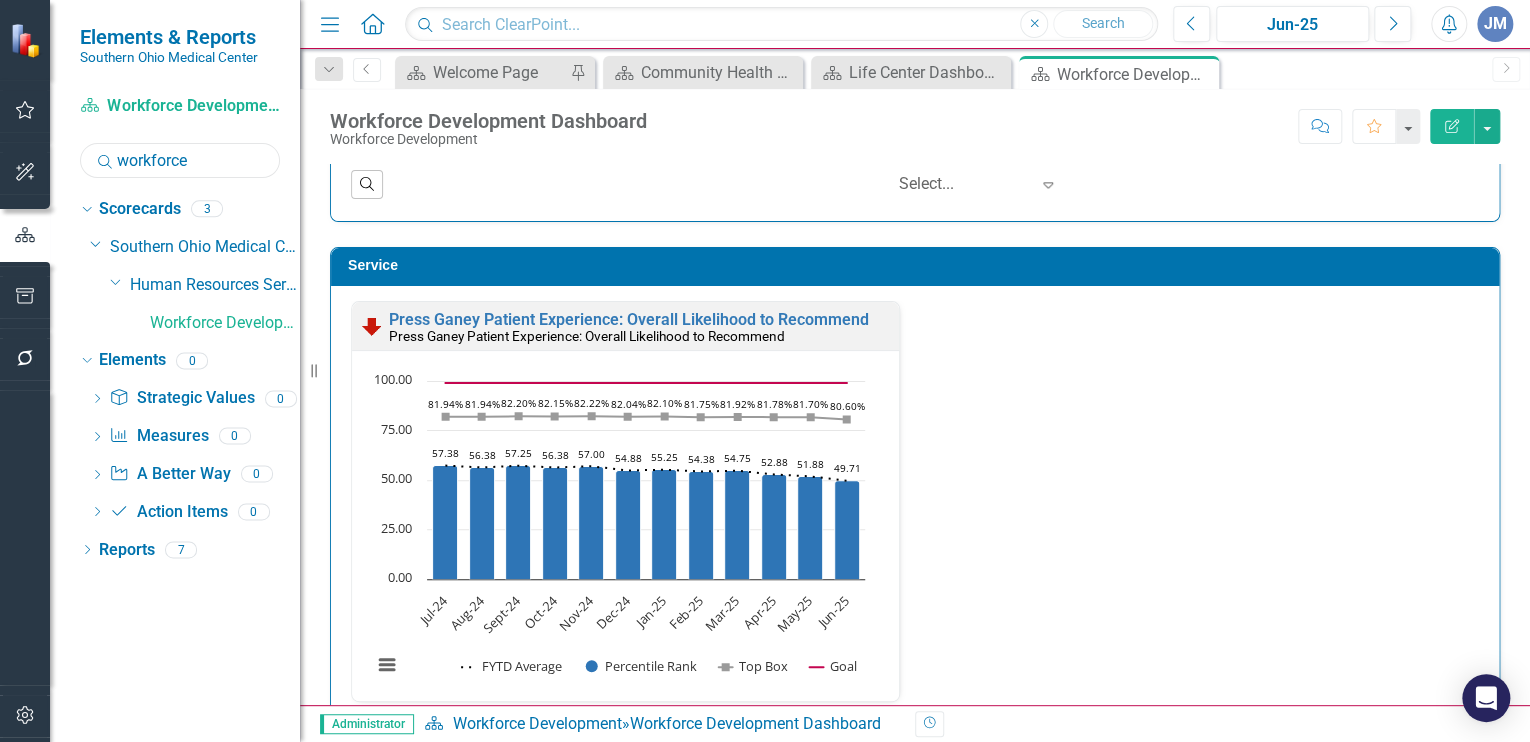 drag, startPoint x: 197, startPoint y: 156, endPoint x: 108, endPoint y: 167, distance: 89.6772 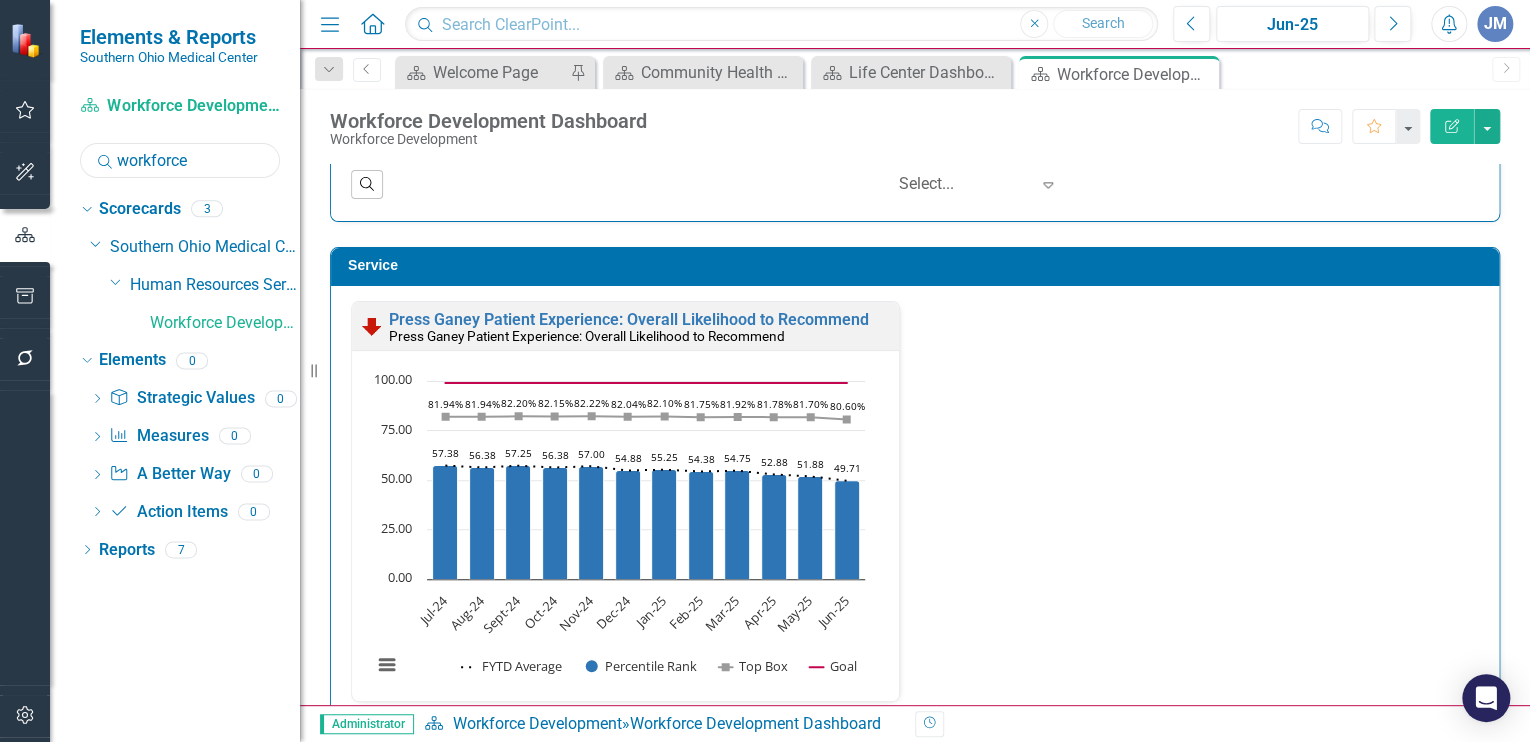 click on "Search workforce" at bounding box center (180, 160) 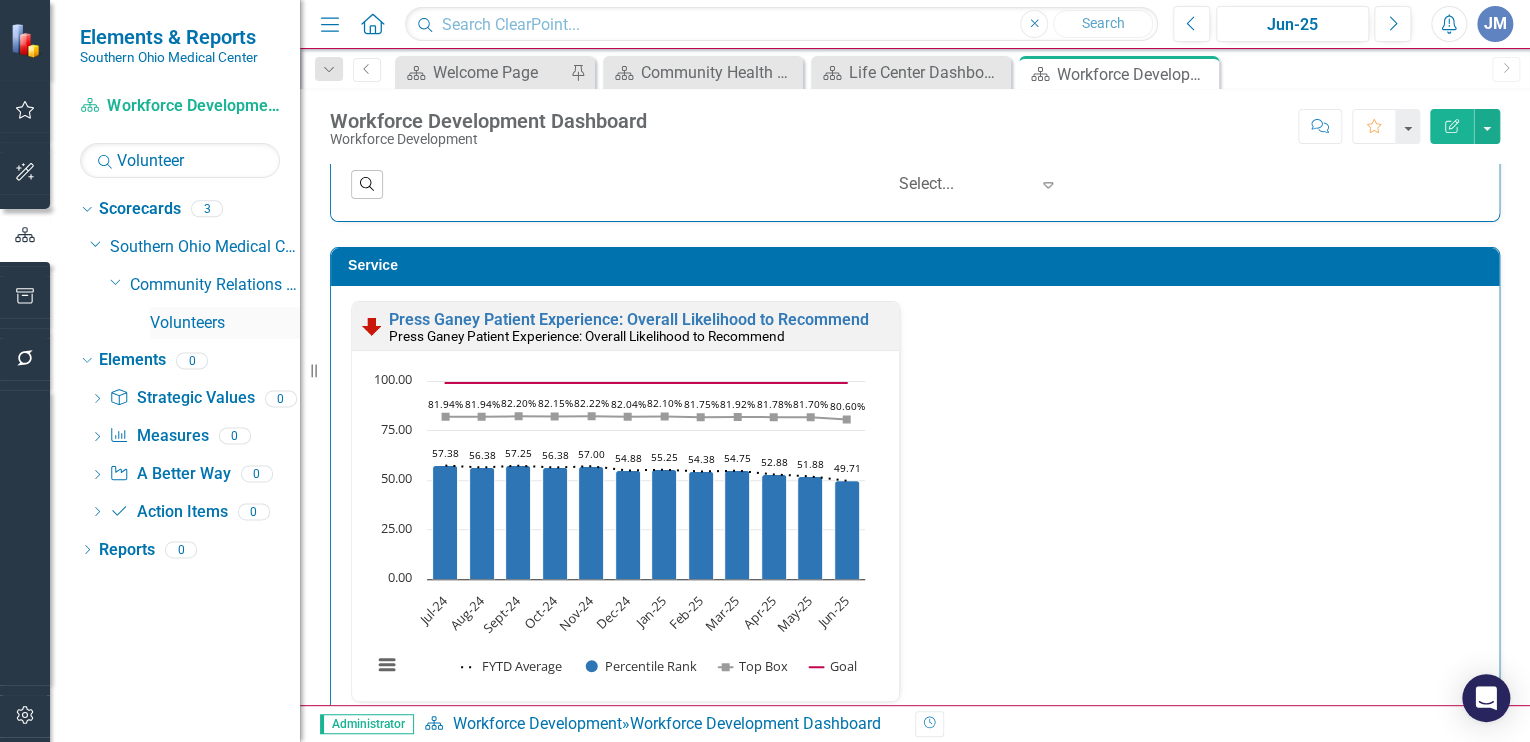 click on "Volunteers" at bounding box center (225, 323) 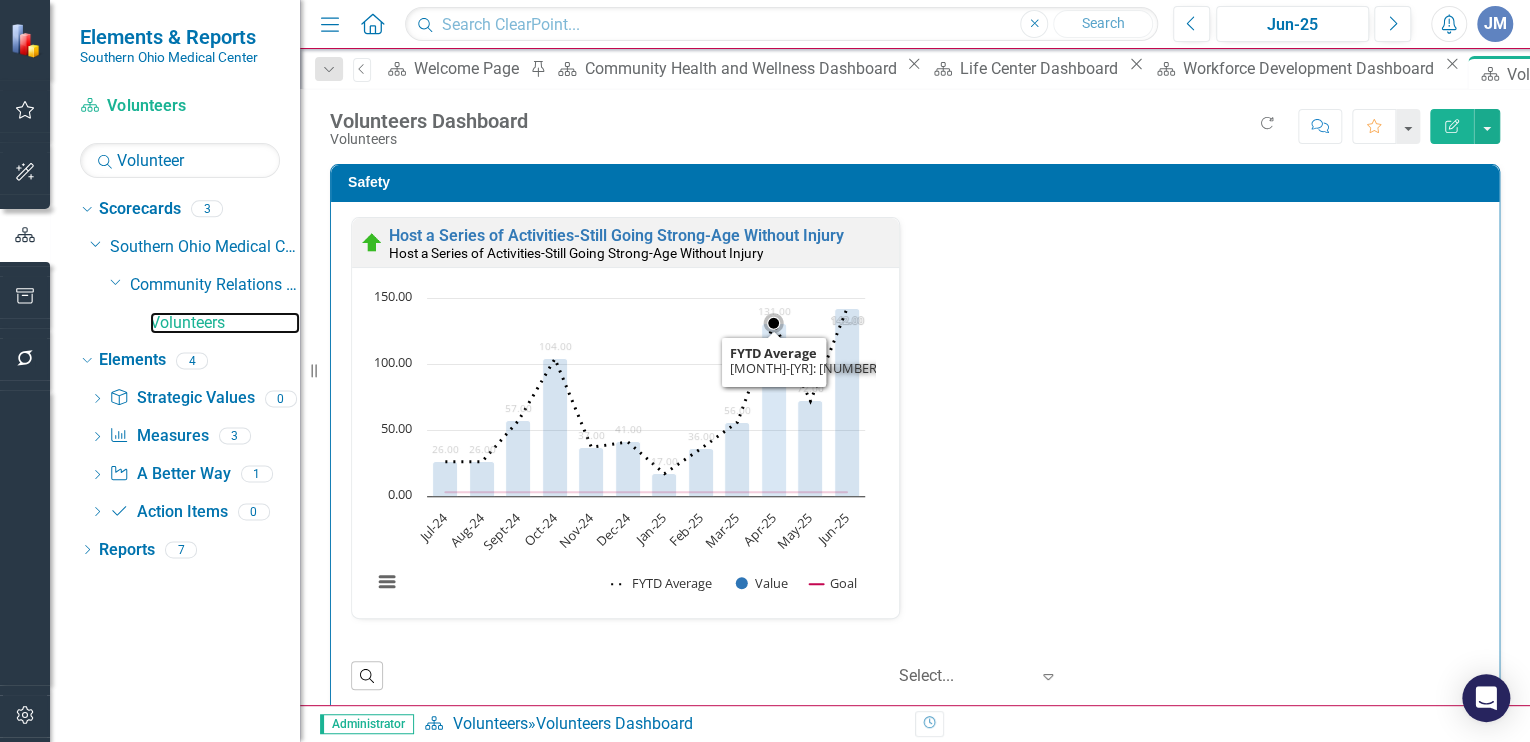 scroll, scrollTop: 0, scrollLeft: 0, axis: both 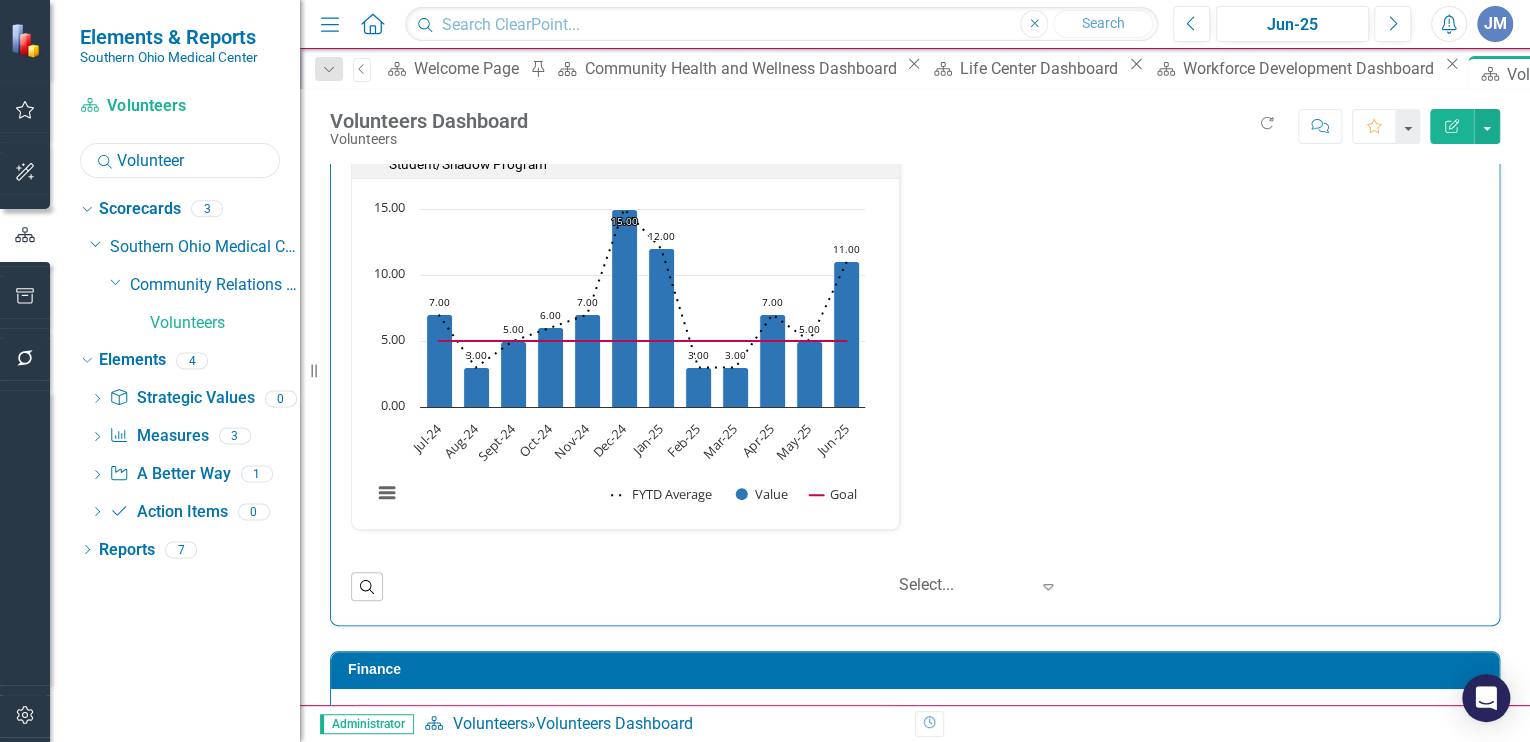 drag, startPoint x: 193, startPoint y: 161, endPoint x: 75, endPoint y: 165, distance: 118.06778 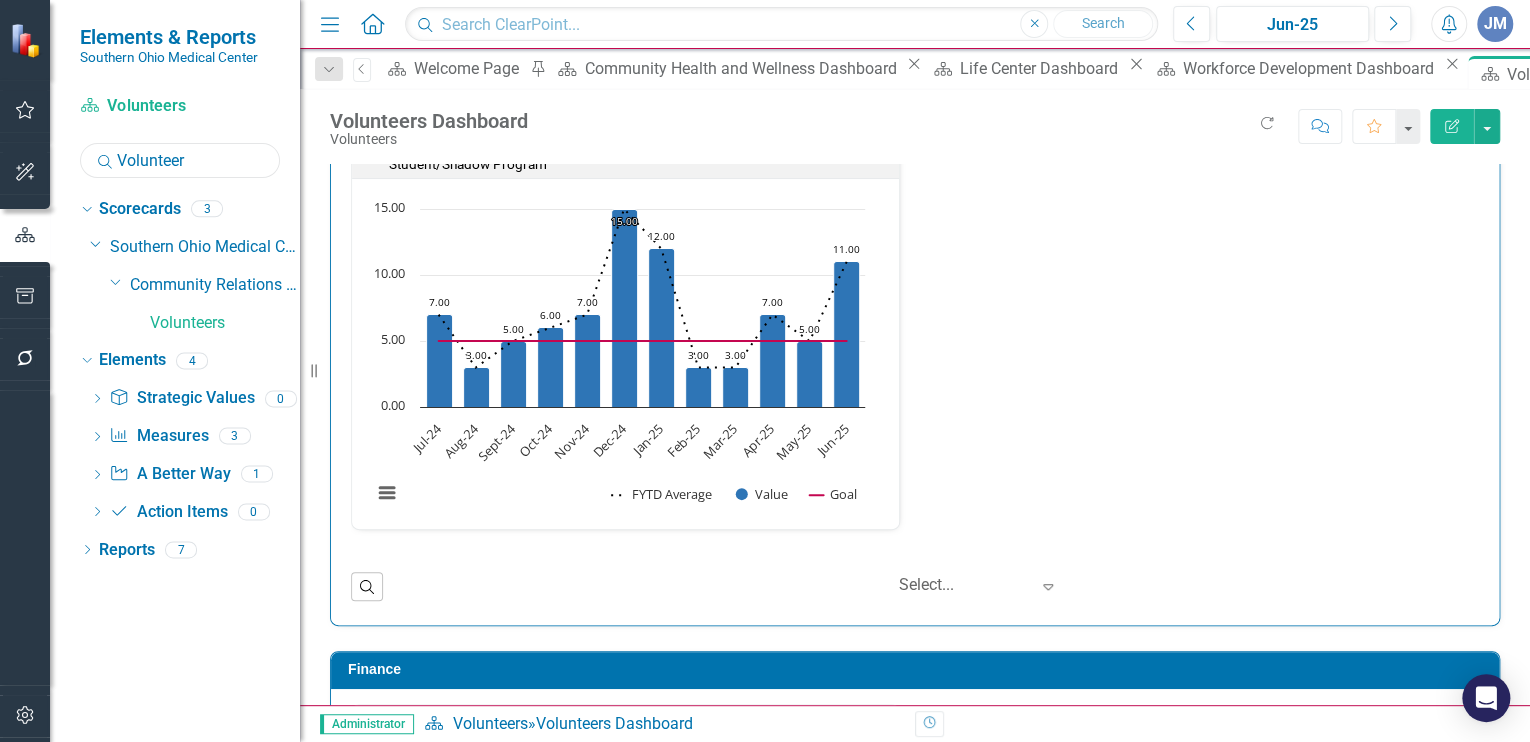 click on "Scorecard Volunteers Search Volunteer Sorry, no results found. Dropdown Scorecards 3 Dropdown Southern Ohio Medical Center Dropdown Community Relations Services Volunteers Dropdown Elements 4 Dropdown Strategic Value Strategic Values 0 Dropdown Measure Measures 3 New Volunteers Recruited per Month Biennial Volunteer Satisfaction Survey Volunteer Recruitment: Volunteer Snapshot Dropdown A Better Way A Better Way 1   Improve Volunteer Coverage in the Gift Gallery Dropdown Action Item Action Items 0 Dropdown Reports 7 Dropdown Scorecard Scorecards 1 Volunteers Dashboard Dropdown Strategic Value Strategic Values 0 Dropdown Measure Measures 6 Safety Dashboard - Volunteers Quality Dashboard - Volunteers Service Dashboard - Volunteers Teamwork Dashboard - Volunteers Finance Dashboard - Volunteers Volunteer Data Report Dropdown A Better Way A Better Way 0 Dropdown Action Item Action Items 0" at bounding box center [175, 416] 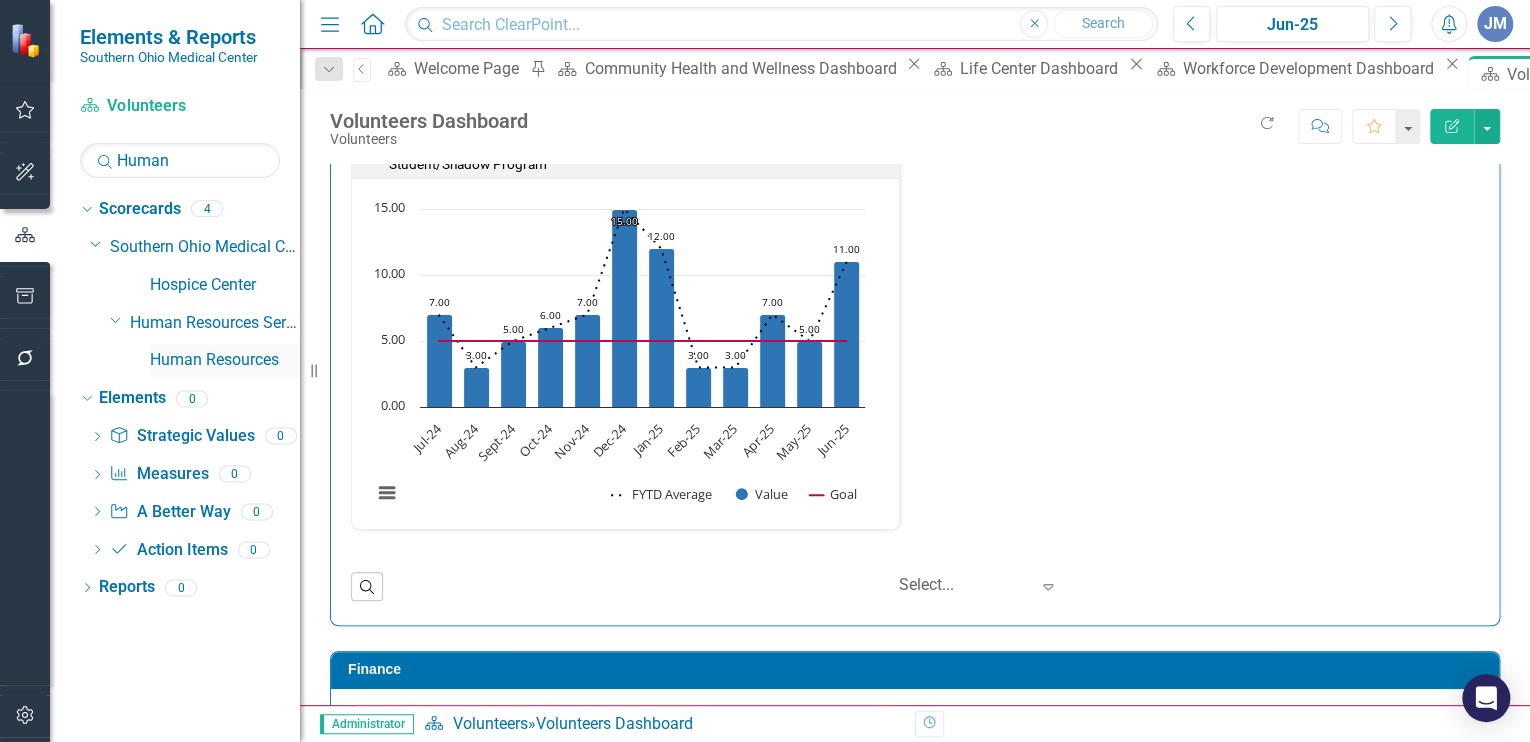 click on "Human Resources" at bounding box center [225, 360] 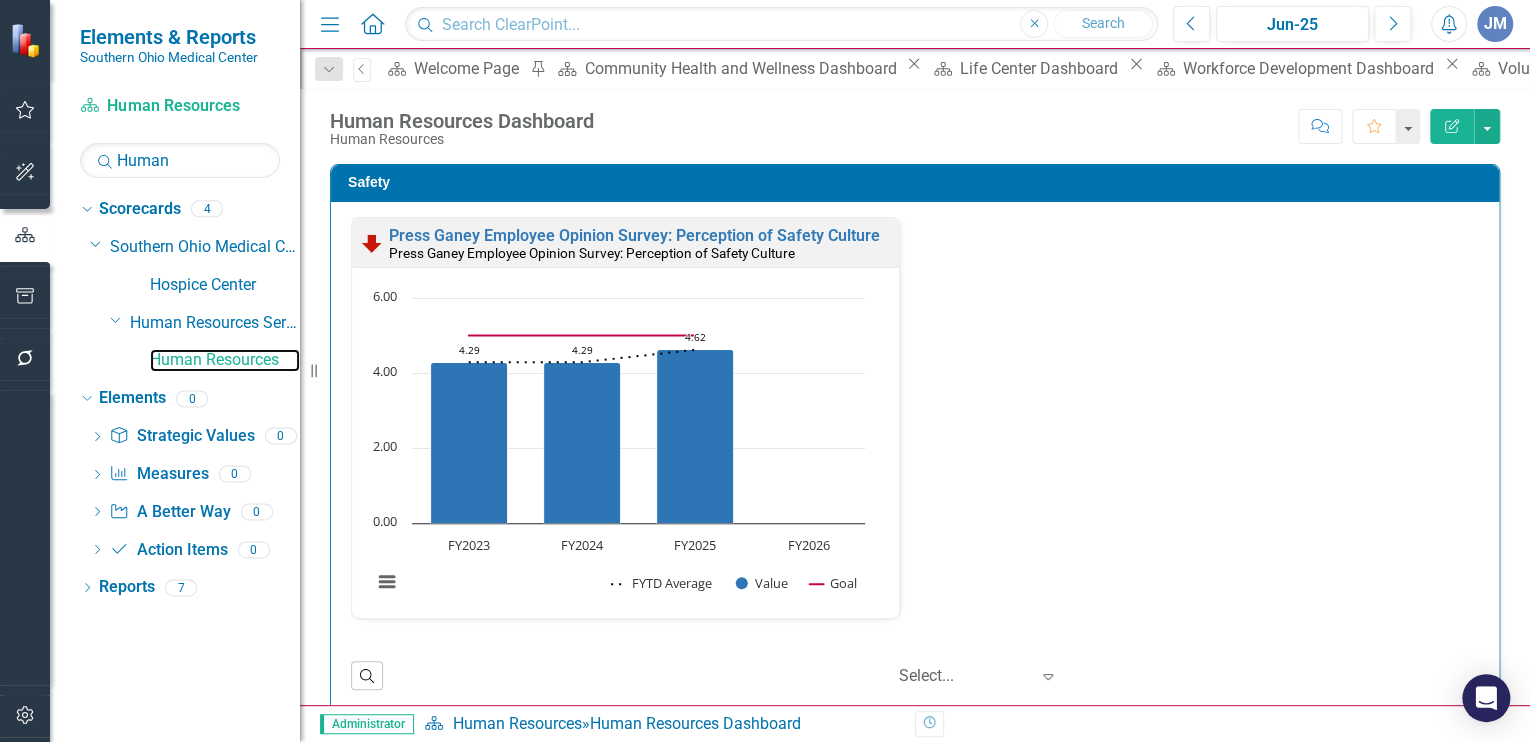 scroll, scrollTop: 0, scrollLeft: 0, axis: both 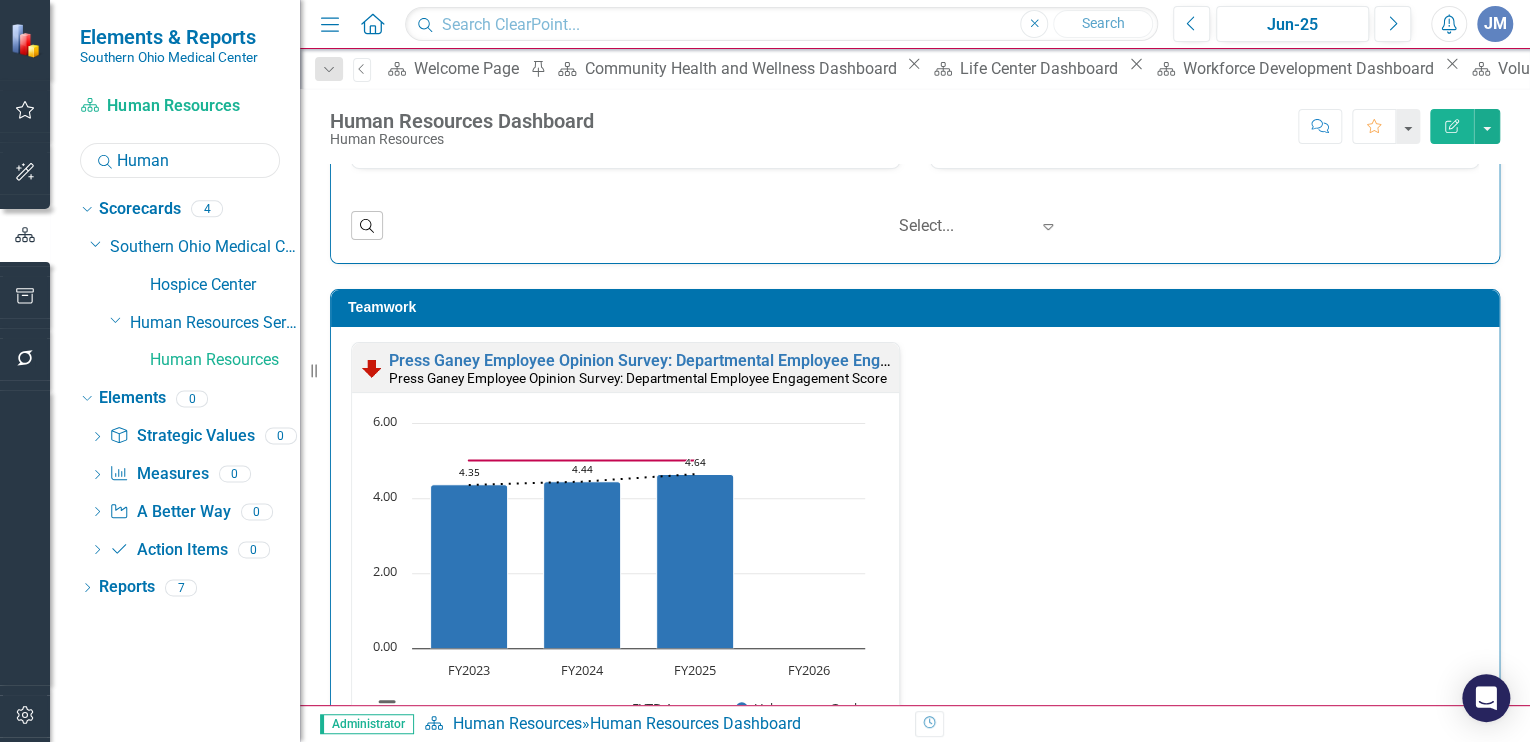 drag, startPoint x: 182, startPoint y: 161, endPoint x: 110, endPoint y: 170, distance: 72.56032 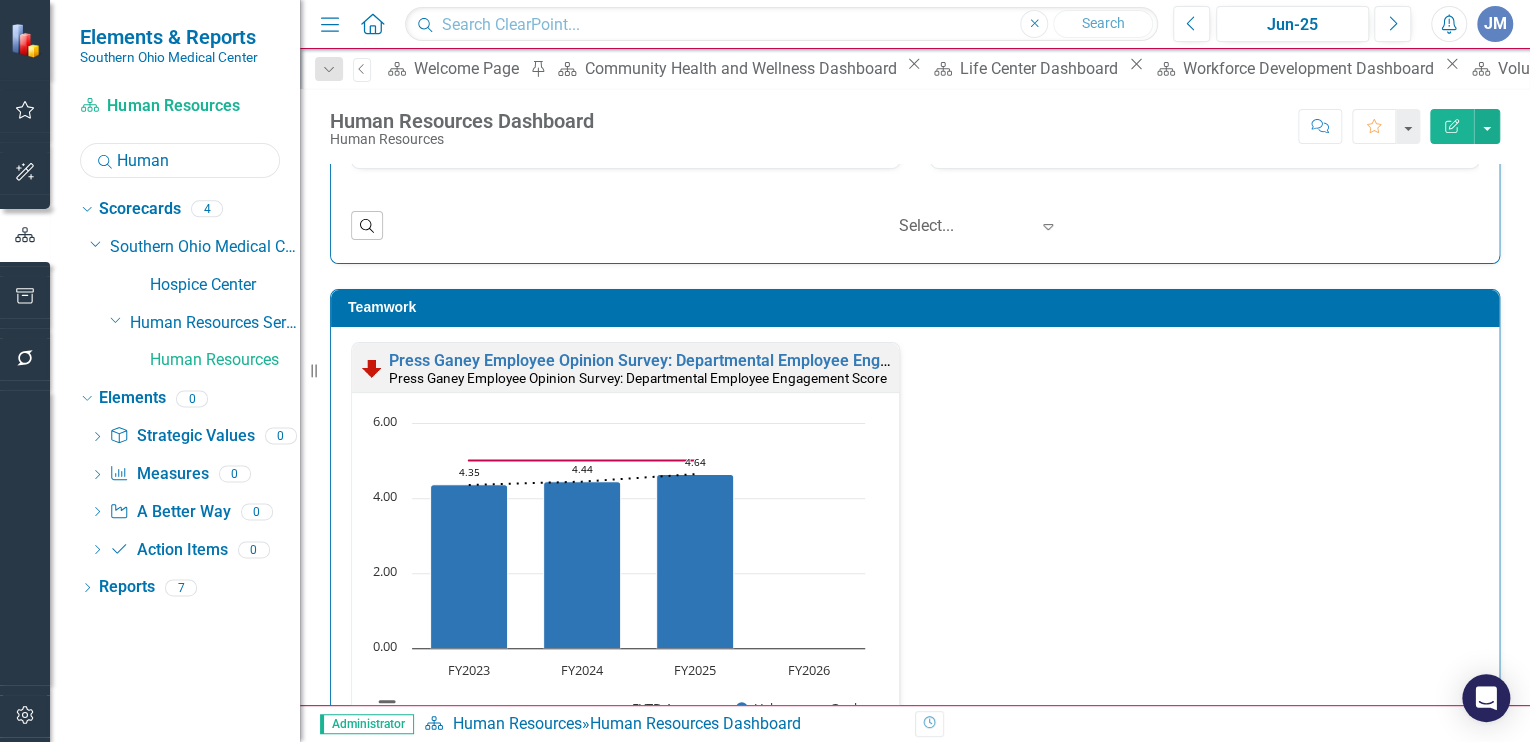 click on "Human" at bounding box center [180, 160] 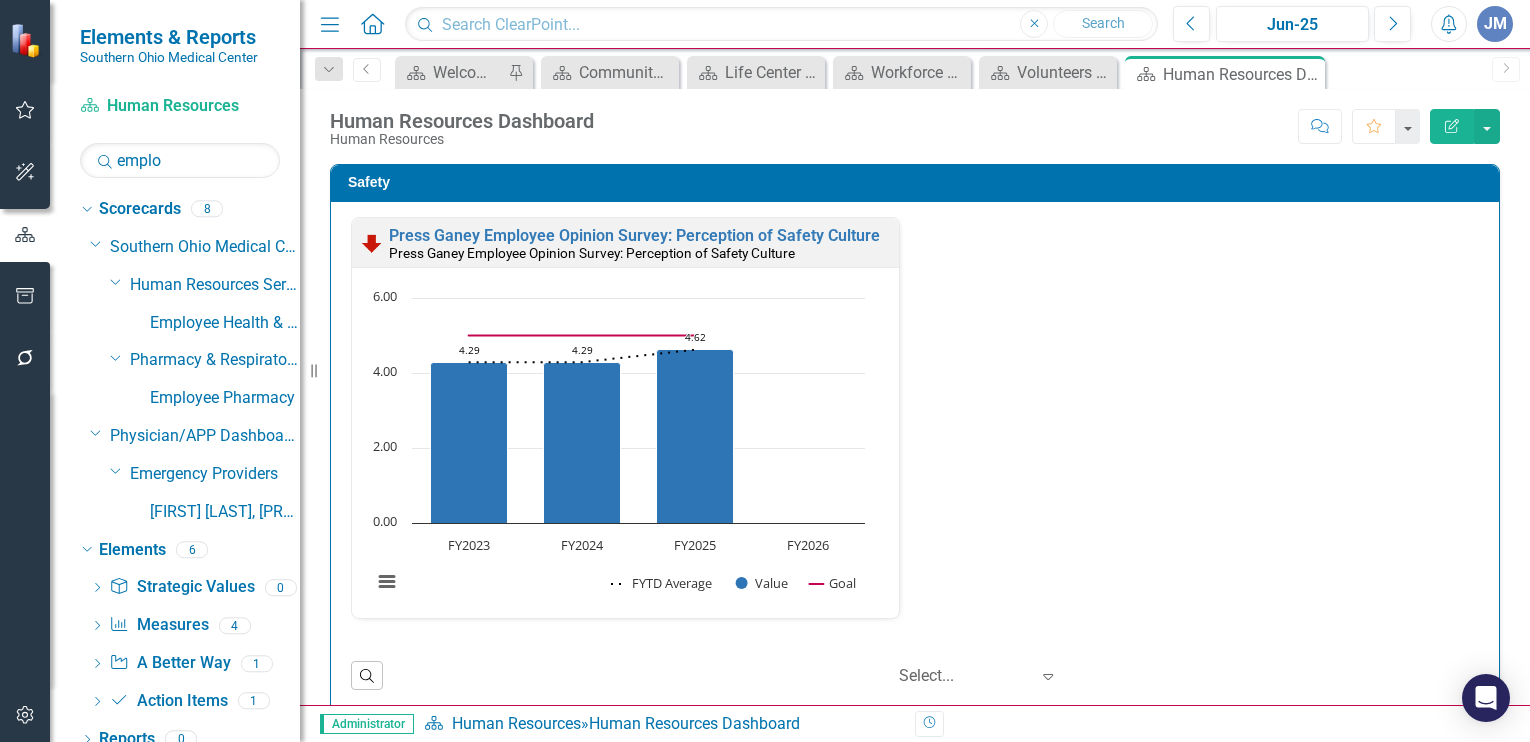 scroll, scrollTop: 0, scrollLeft: 0, axis: both 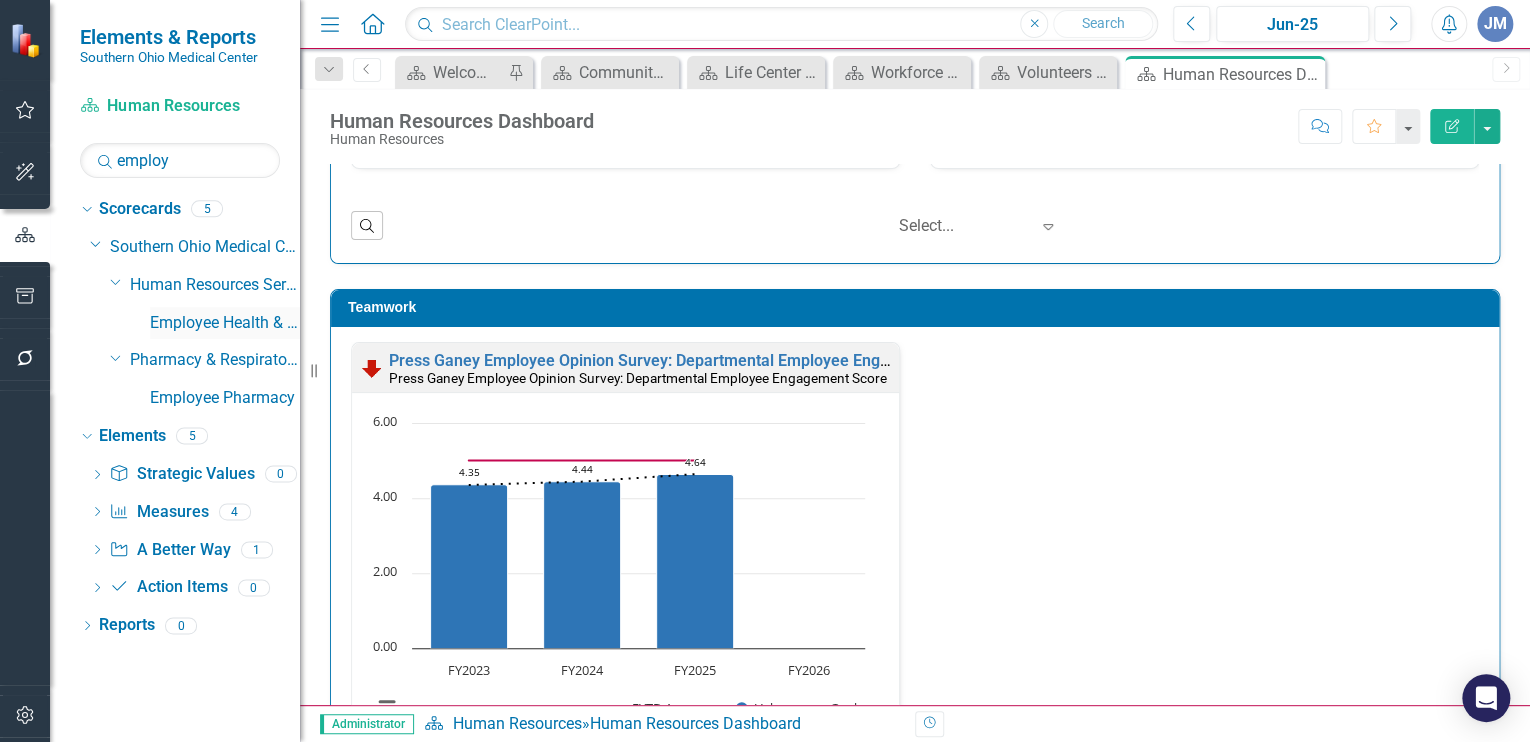 click on "Employee Health & Wellness" at bounding box center (225, 323) 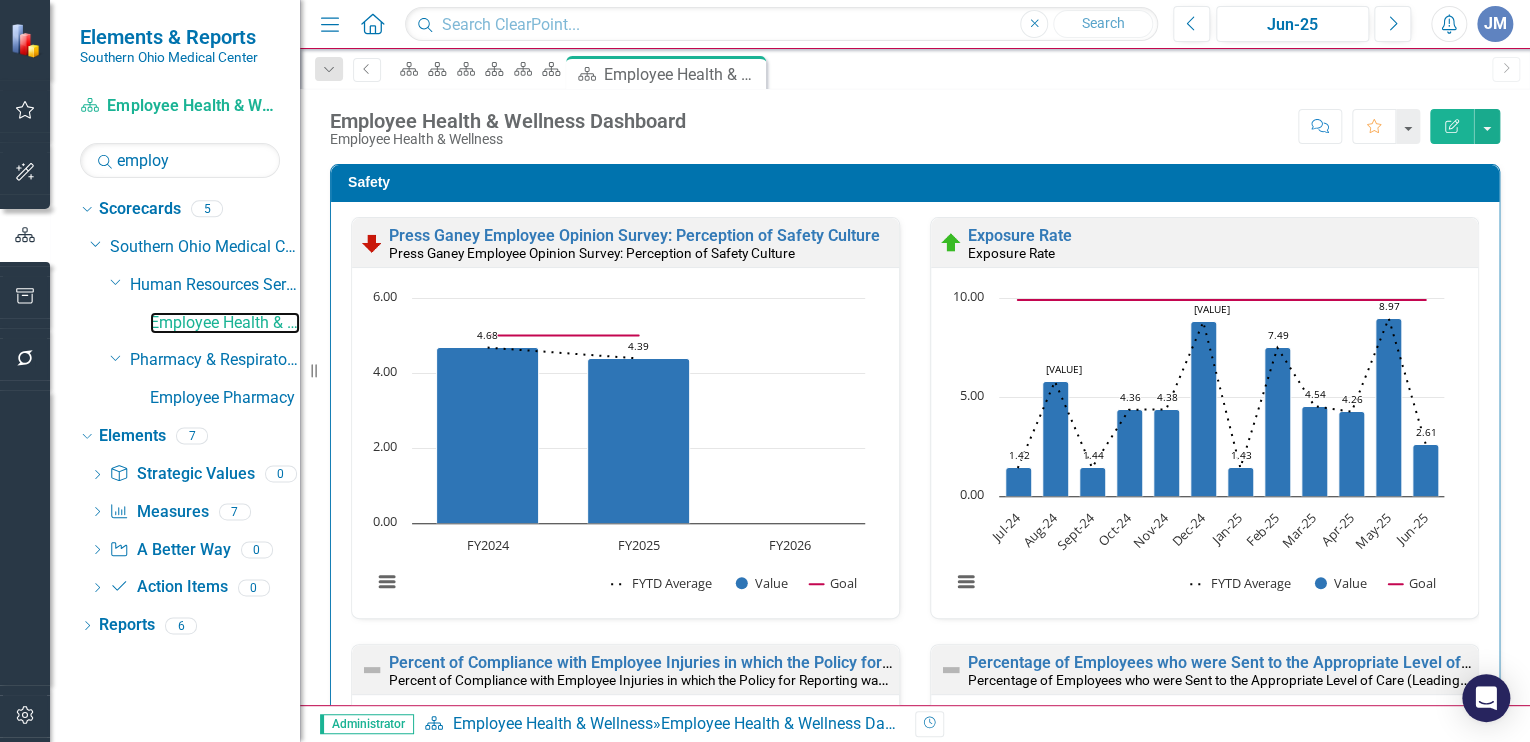 scroll, scrollTop: 1, scrollLeft: 0, axis: vertical 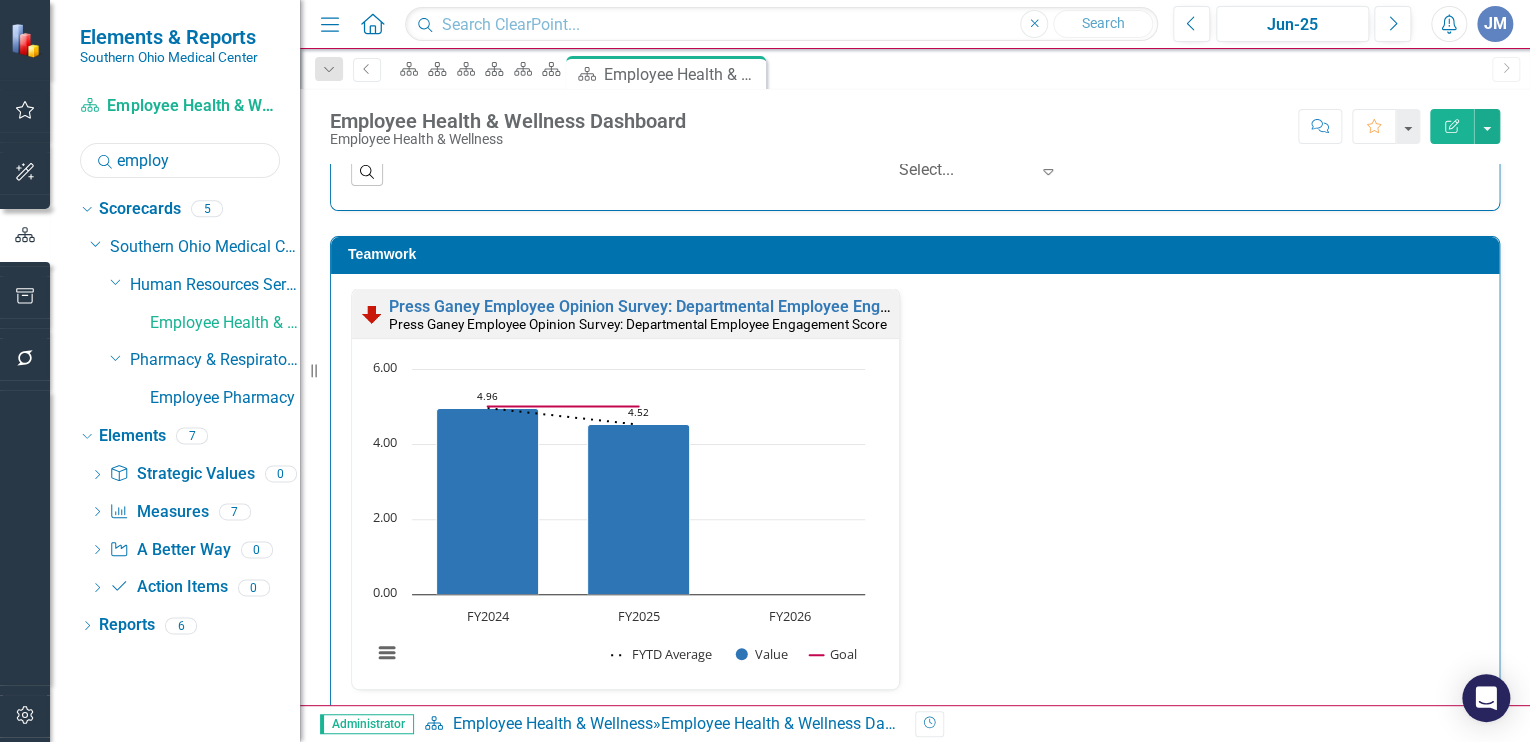 drag, startPoint x: 200, startPoint y: 162, endPoint x: 92, endPoint y: 171, distance: 108.37435 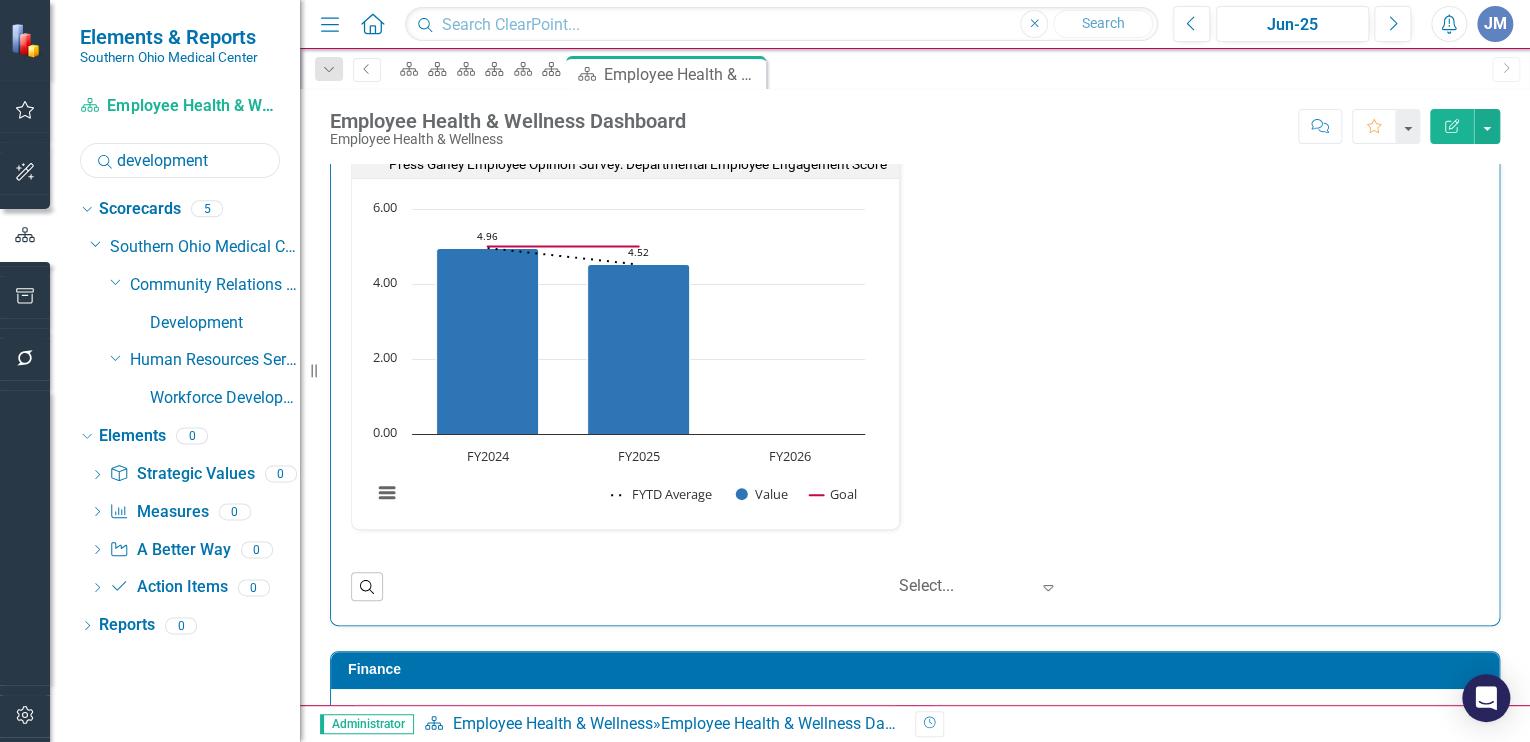 scroll, scrollTop: 2400, scrollLeft: 0, axis: vertical 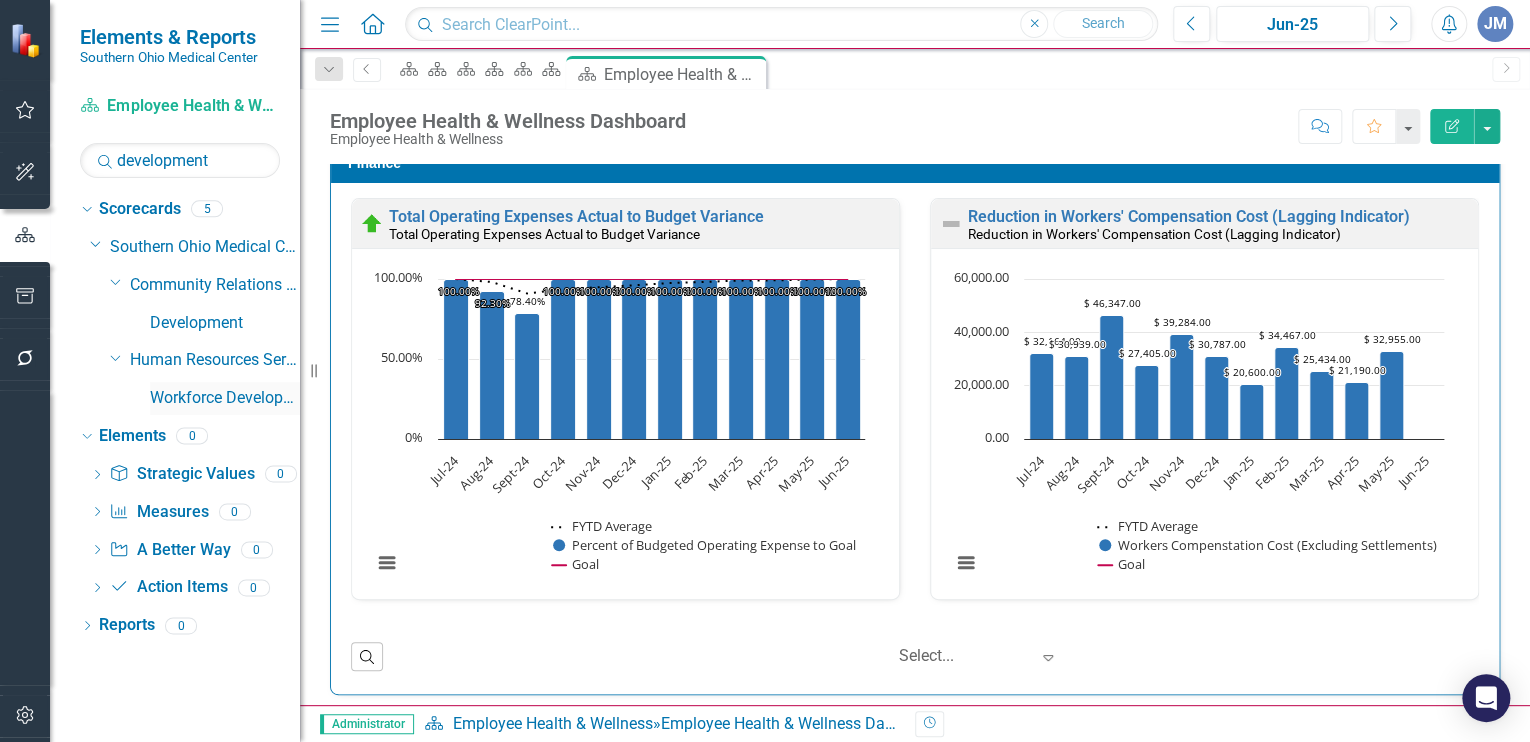 click on "Workforce Development" at bounding box center (225, 398) 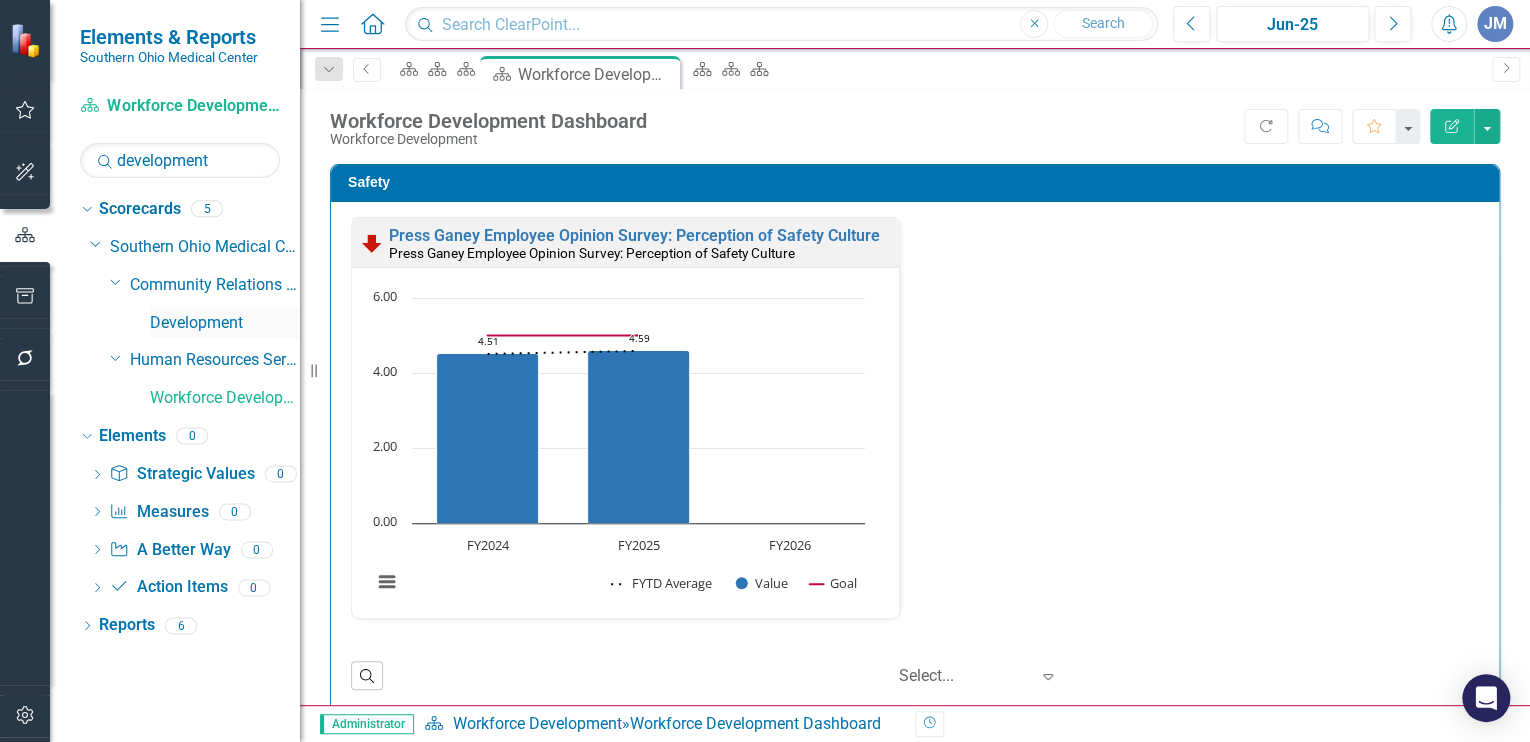 click on "Development" at bounding box center (225, 323) 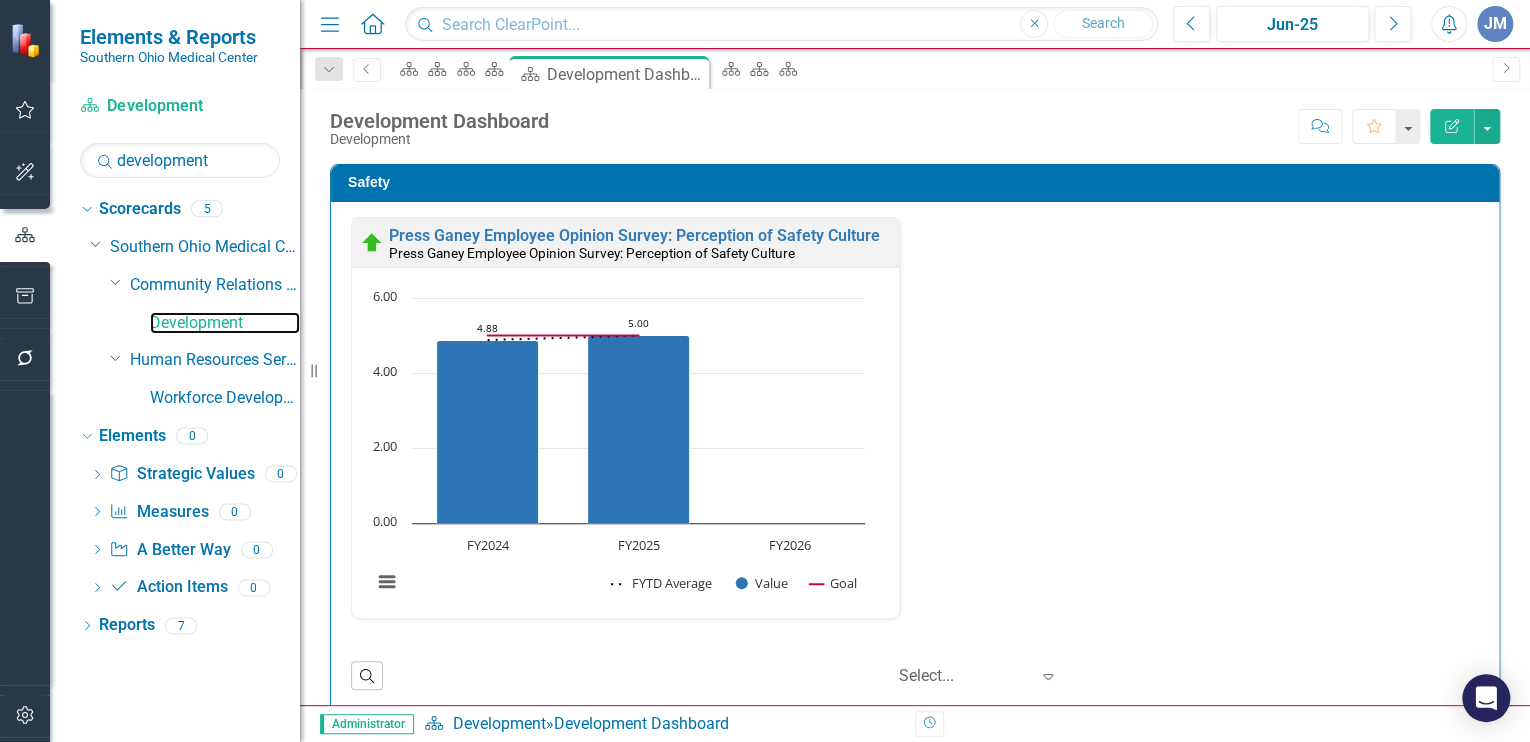scroll, scrollTop: 0, scrollLeft: 0, axis: both 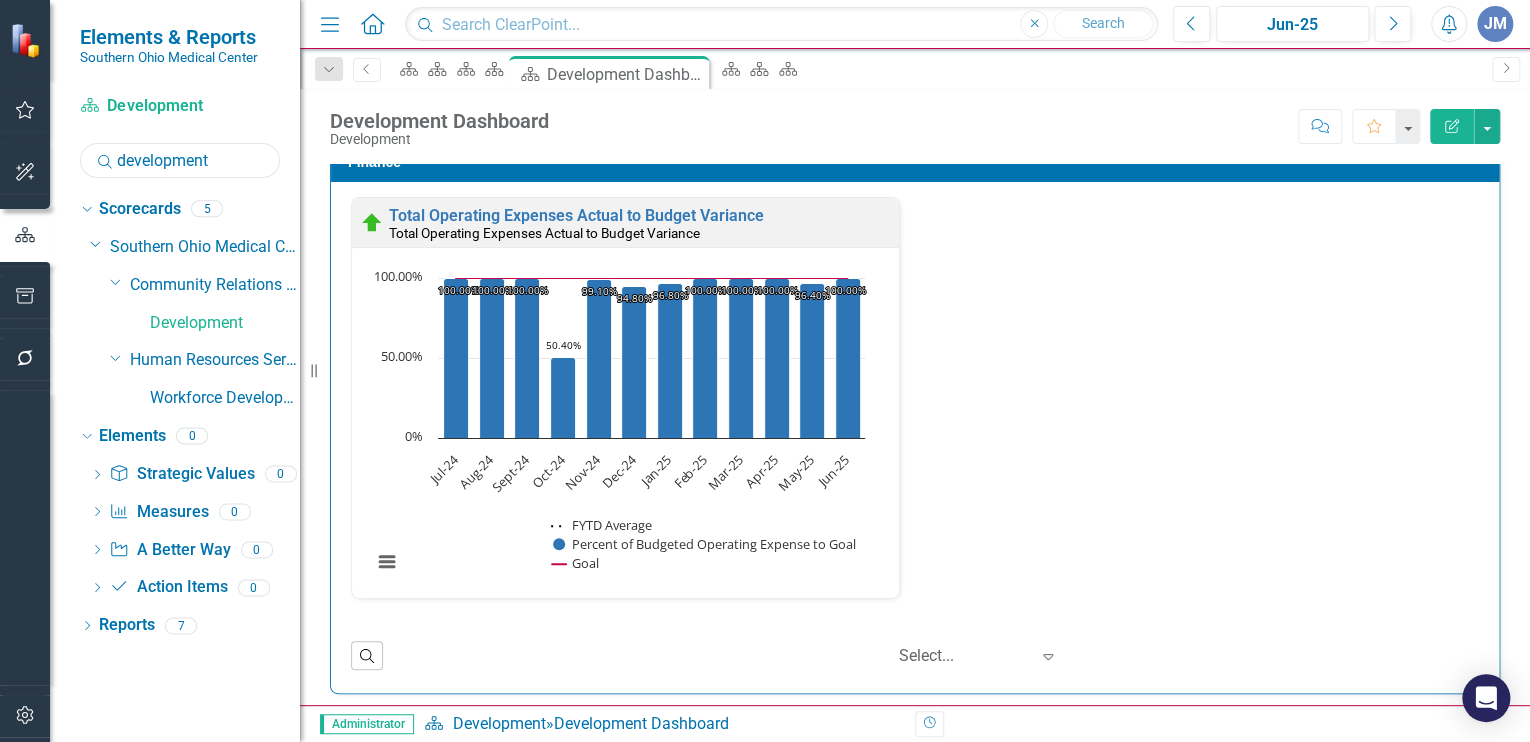 drag, startPoint x: 216, startPoint y: 159, endPoint x: 64, endPoint y: 168, distance: 152.26622 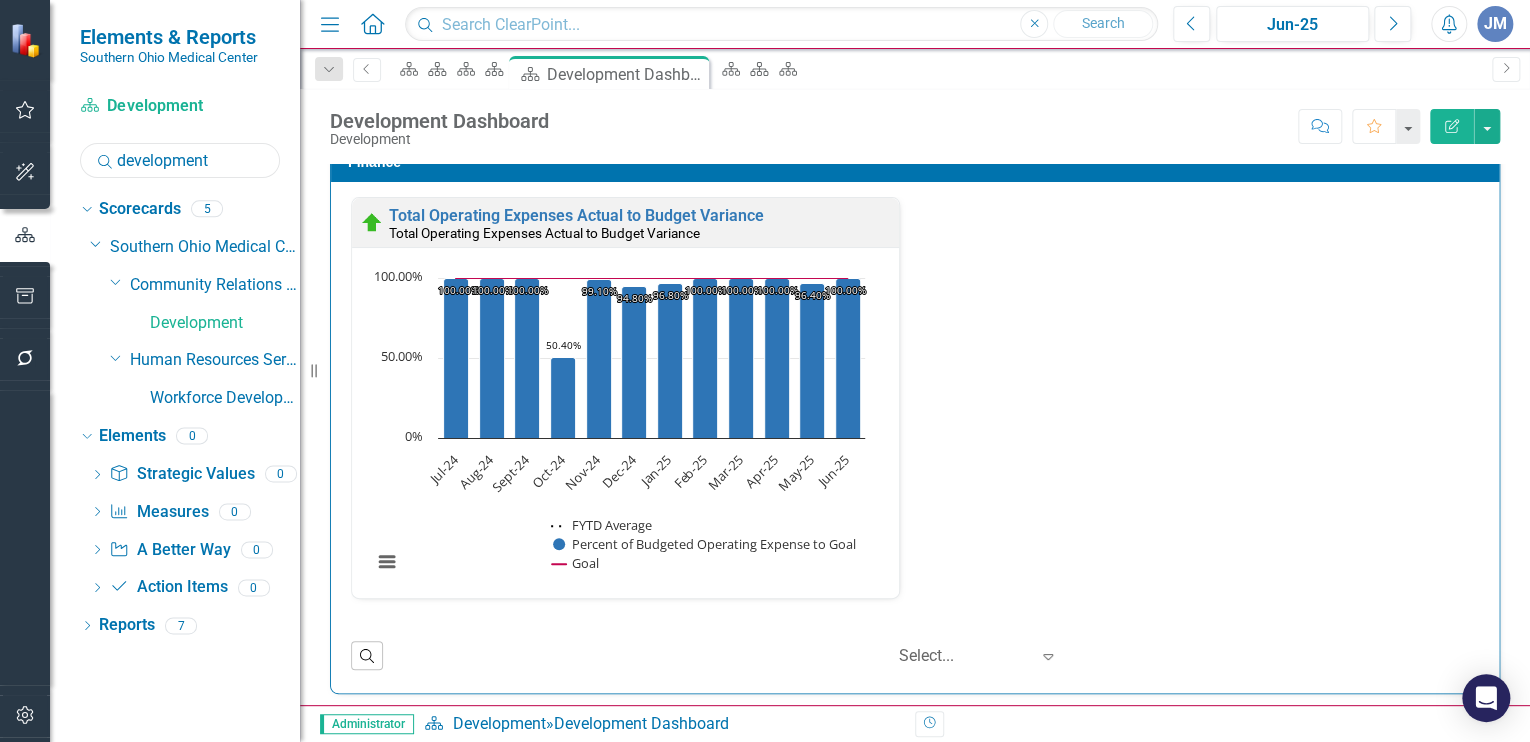 click on "Scorecard Development Search development Sorry, no results found. Dropdown Scorecards 5 Dropdown Southern Ohio Medical Center Dropdown Community Relations Services Development Dropdown Human Resources Services Workforce Development Dropdown Elements 0 Dropdown Strategic Value Strategic Values 0 Dropdown Measure Measures 0 Dropdown A Better Way A Better Way 0 Dropdown Action Item Action Items 0 Dropdown Reports 7 Dropdown Scorecard Scorecards 1 Development Dashboard Dropdown Strategic Value Strategic Values 0 Dropdown Measure Measures 6 Safety Dashboard - Development Quality Dashboard - Development Service Dashboard - Development Teamwork Dashboard - Development Finance Dashboard - Development Development Data Report Dropdown A Better Way A Better Way 0 Dropdown Action Item Action Items 0" at bounding box center [175, 416] 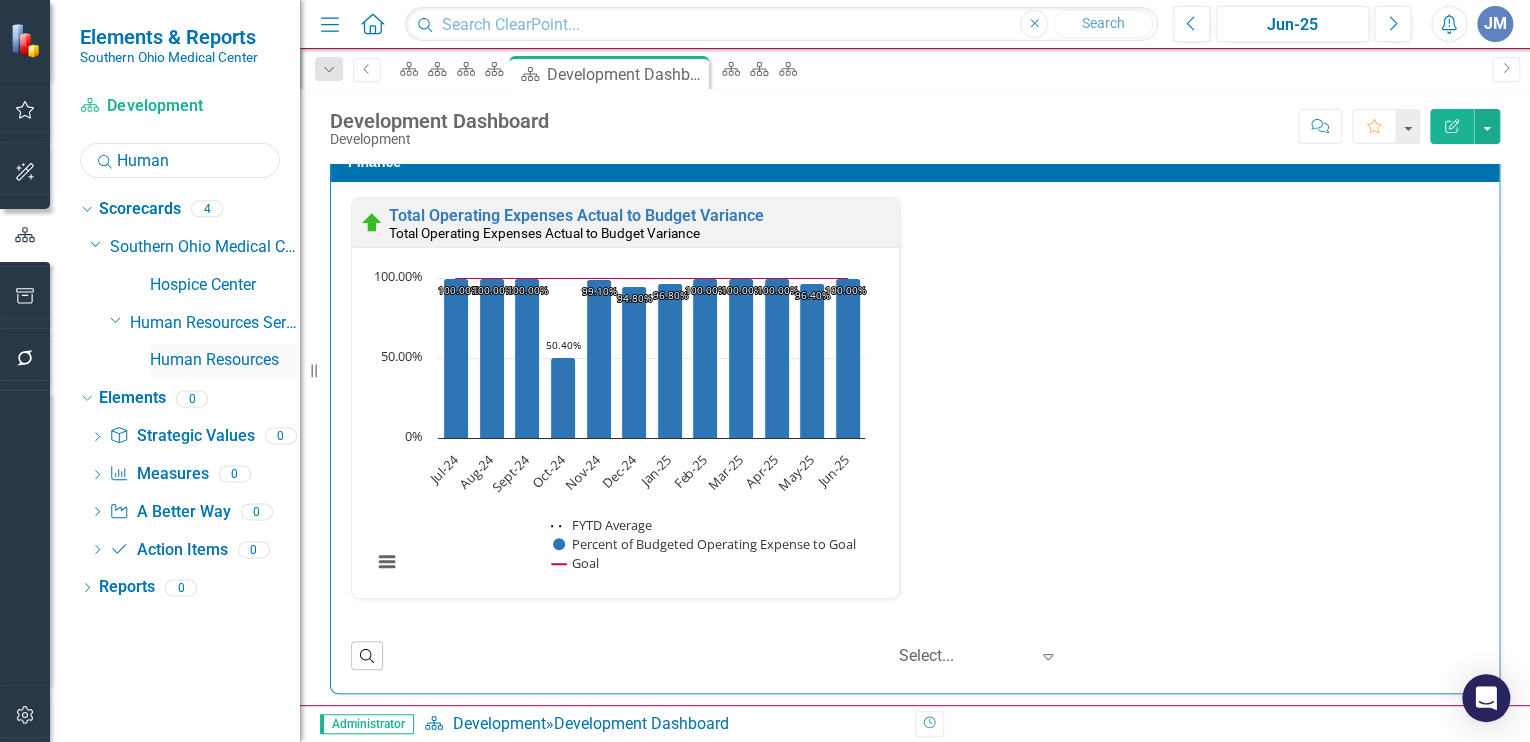 type on "Human" 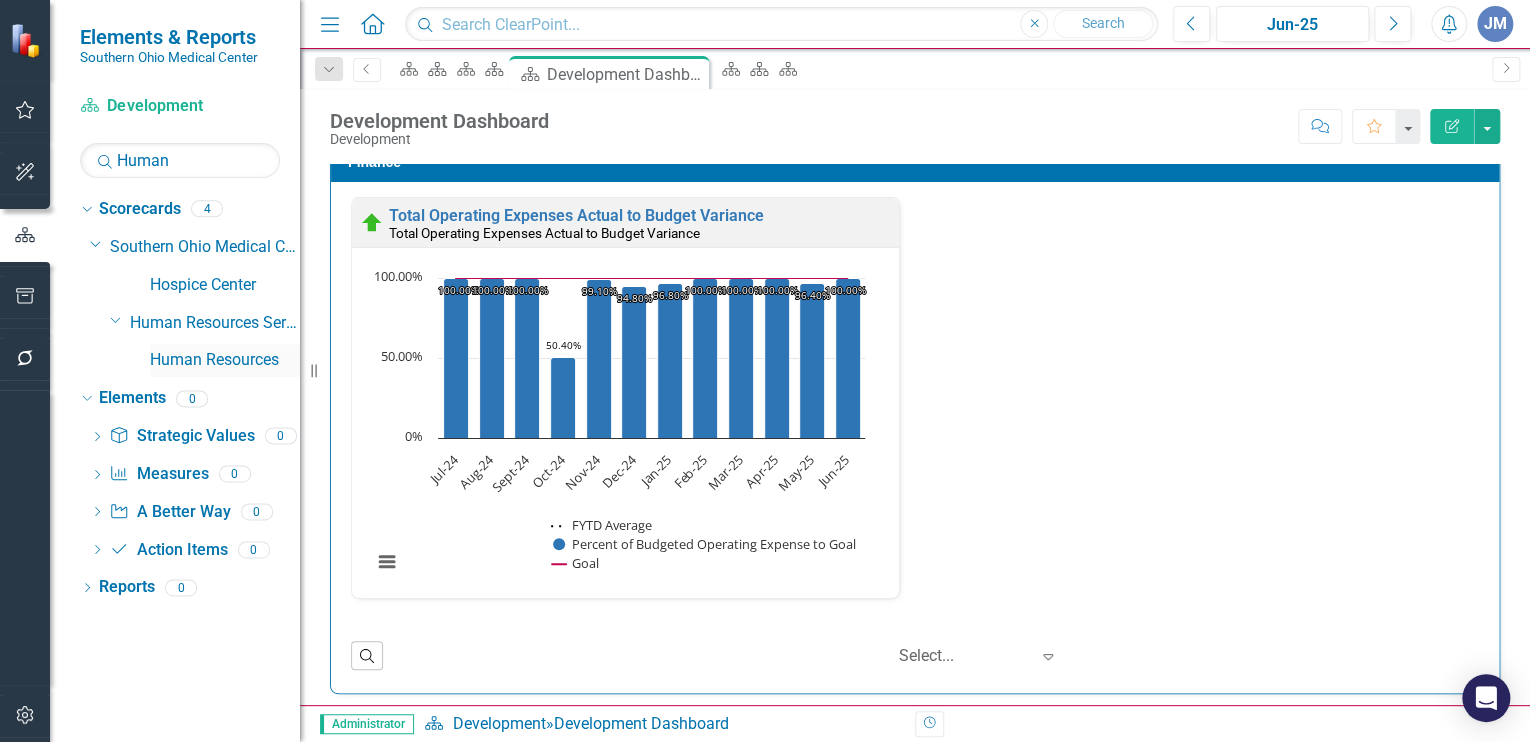 click on "Human Resources" at bounding box center (225, 360) 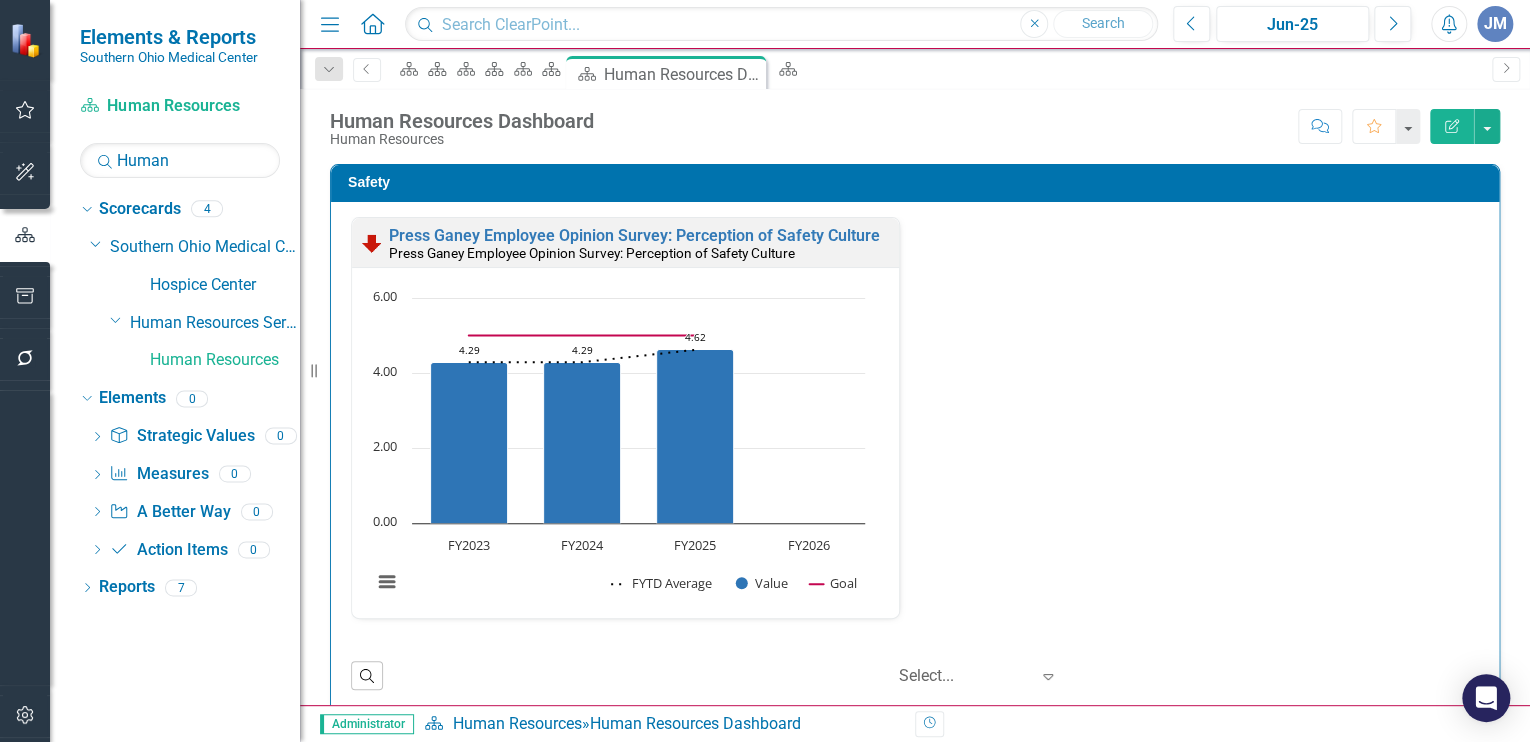 scroll, scrollTop: 0, scrollLeft: 0, axis: both 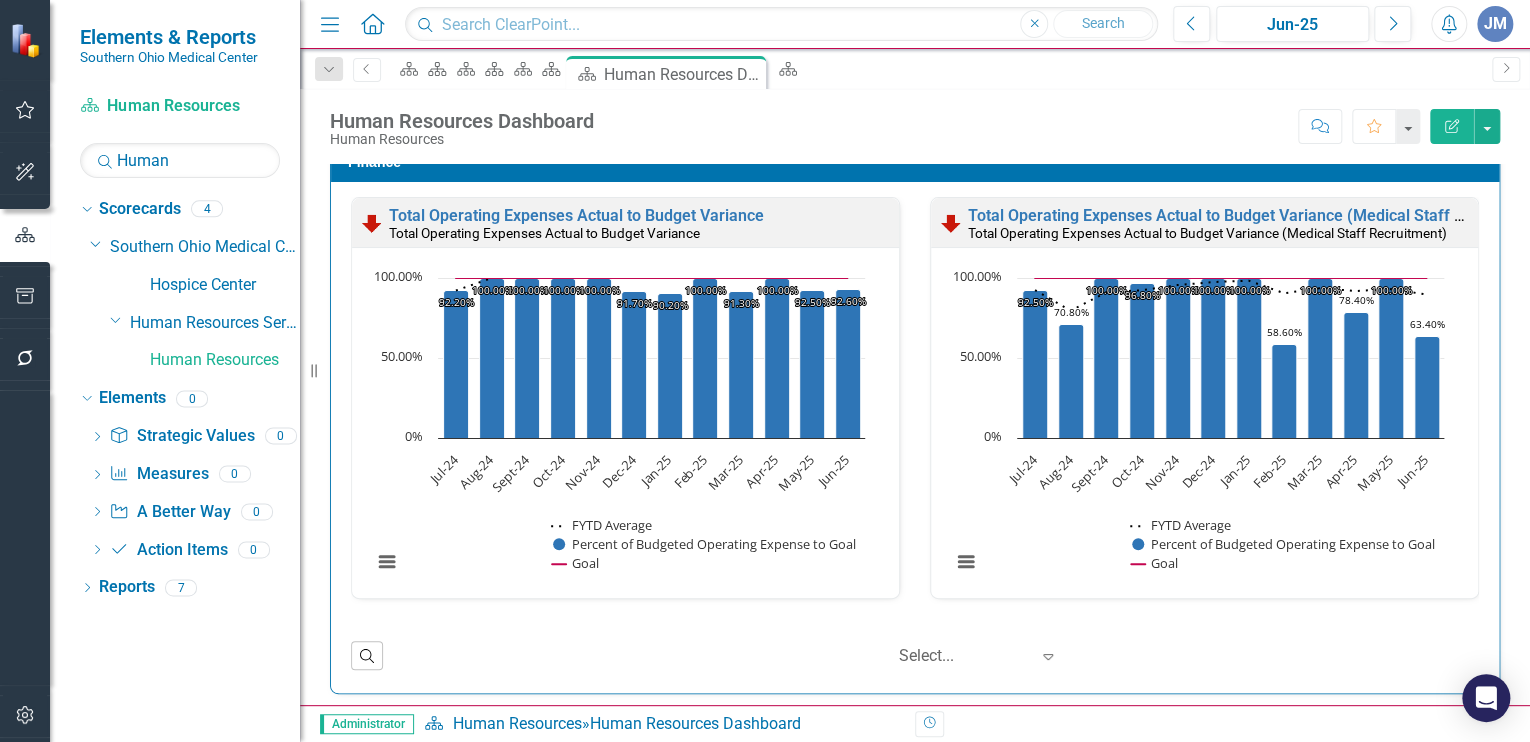 click on "Total Operating Expenses Actual to Budget Variance Total Operating Expenses Actual to Budget Variance Loading... Chart Combination chart with 3 data series. The chart has 1 X axis displaying categories.  The chart has 1 Y axis displaying values. Data ranges from 90.2 to 100. Chart context menu 92.20% ​ 92.20% 100.00% ​ 100.00% 100.00% ​ 100.00% 100.00% ​ 100.00% 100.00% ​ 100.00% 91.70% ​ 91.70% 90.20% ​ 90.20% 100.00% ​ 100.00% 91.30% ​ 91.30% 100.00% ​ 100.00% 92.50% ​ 92.50% 92.60% ​ 92.60% FYTD Average Percent of Budgeted Operating Expense to Goal Goal Jul-24 Aug-24 Sept-24 Oct-24 Nov-24 Dec-24 Jan-25 Feb-25 Mar-25 Apr-25 May-25 Jun-25 0% 50.00% 100.00% Percent of Budgeted Operating Expense to Goal ​ May-25: 92.50% ​ End of interactive chart. Total Operating Expenses Actual to Budget Variance (Medical Staff Recruitment) Total Operating Expenses Actual to Budget Variance (Medical Staff Recruitment) Loading... Chart Combination chart with 3 data series. Chart context menu 92.50%" at bounding box center (915, 435) 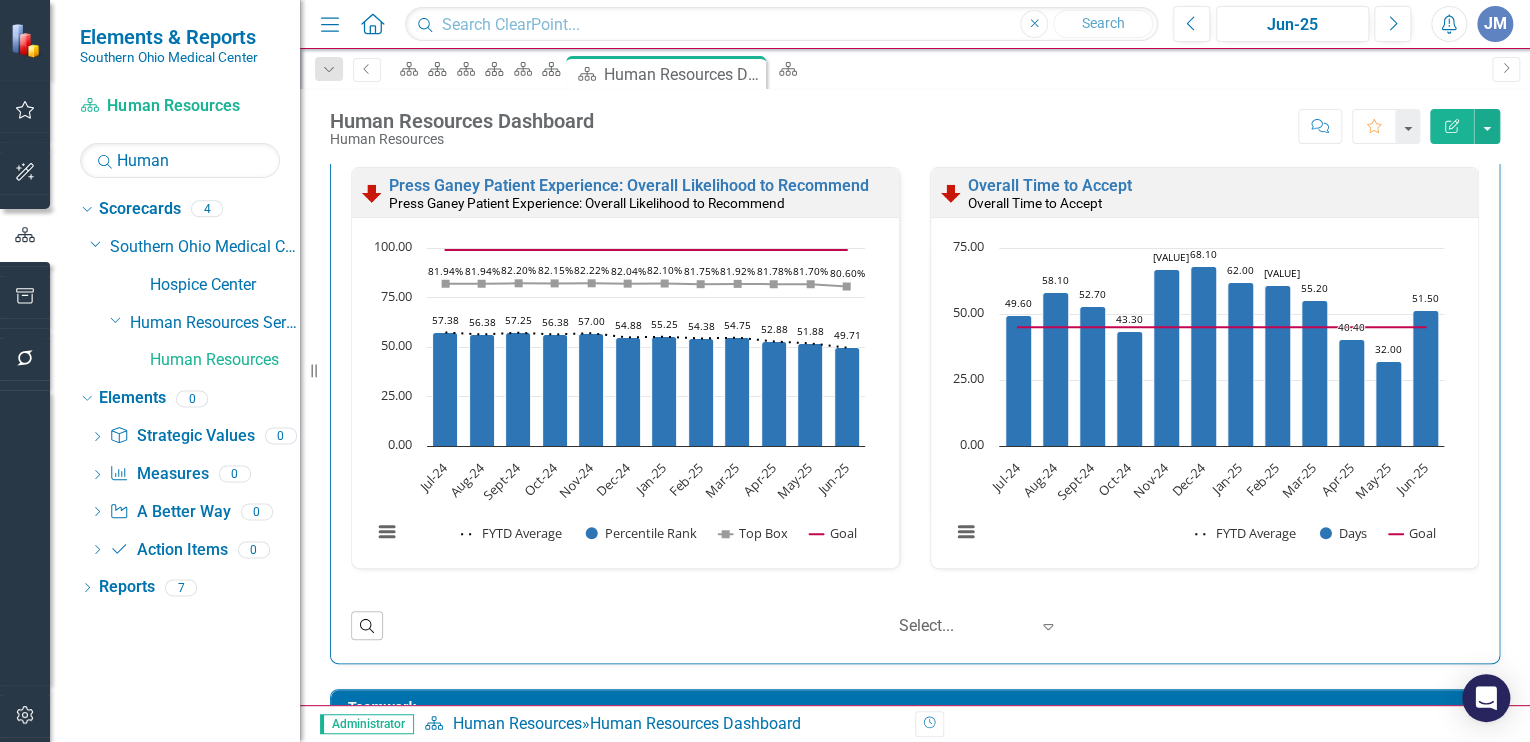 scroll, scrollTop: 1040, scrollLeft: 0, axis: vertical 